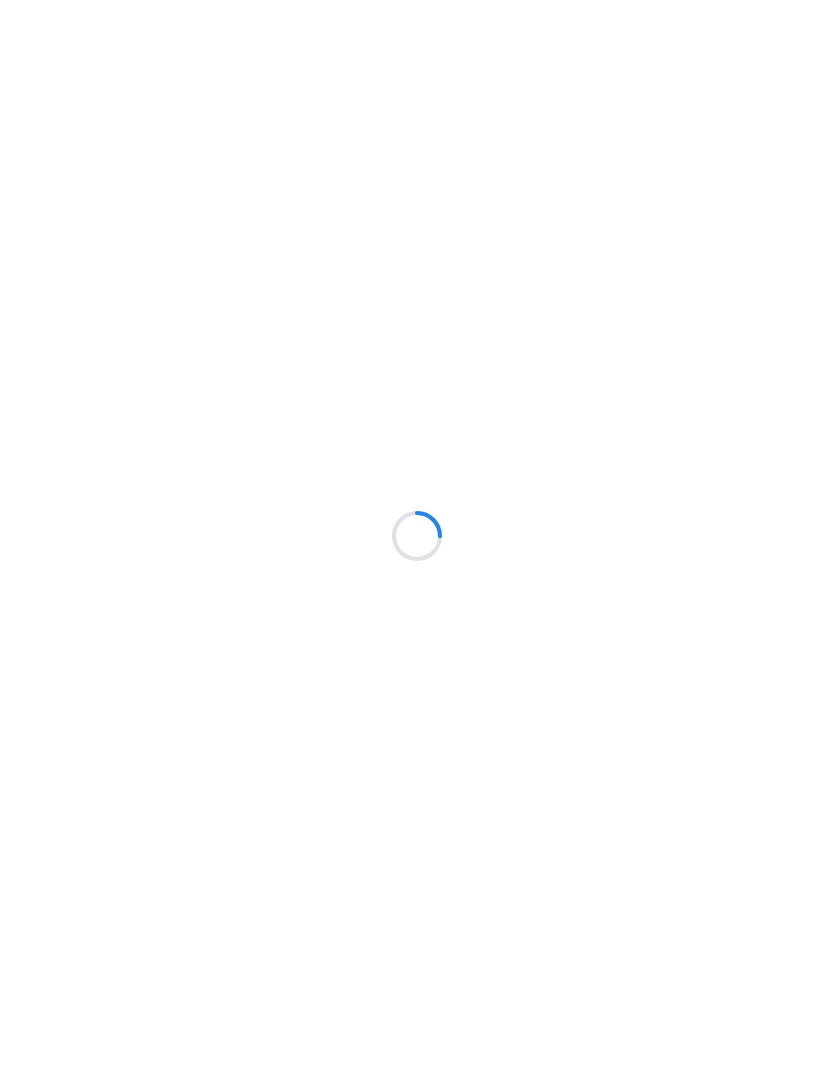 scroll, scrollTop: 0, scrollLeft: 0, axis: both 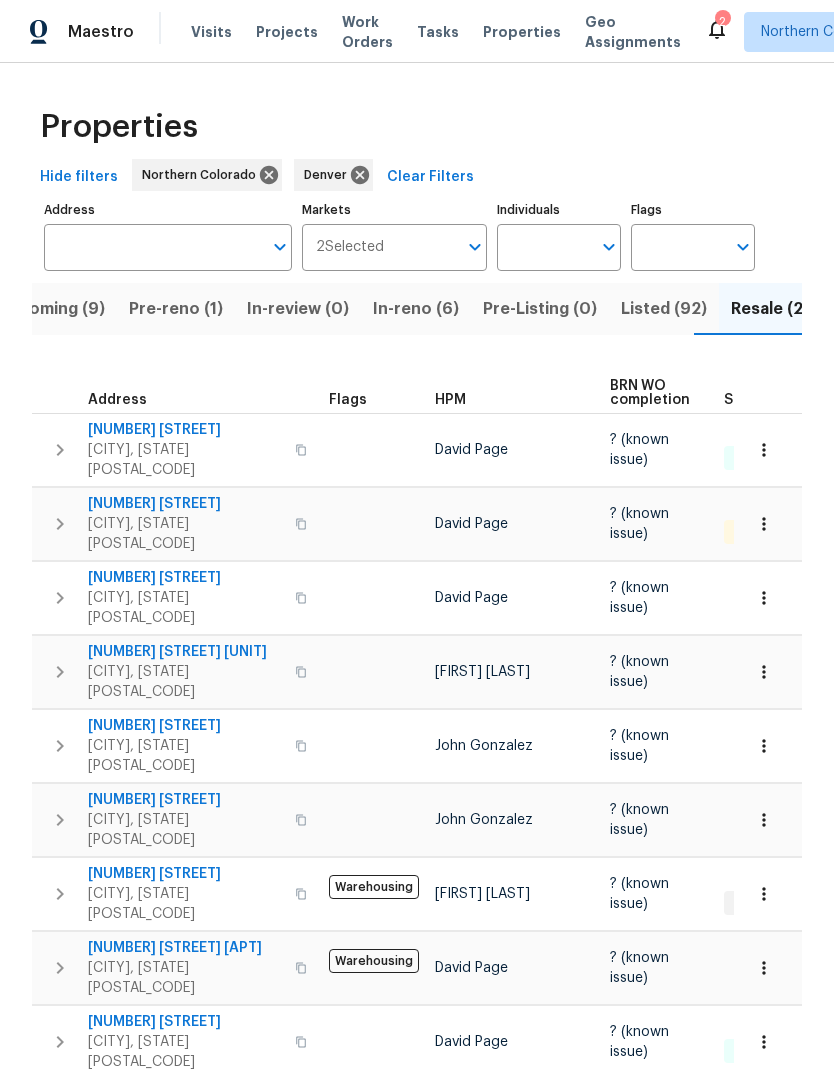 click on "Pre-reno (1)" at bounding box center (176, 309) 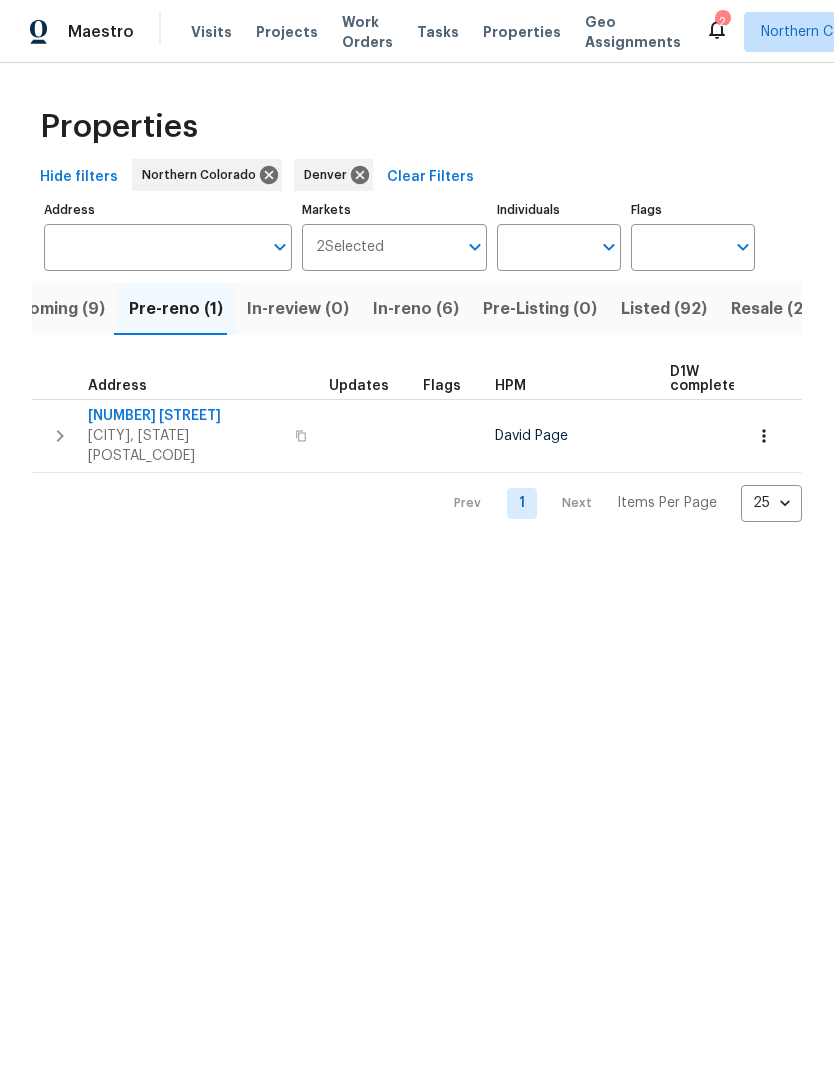 click on "Visits" at bounding box center [211, 32] 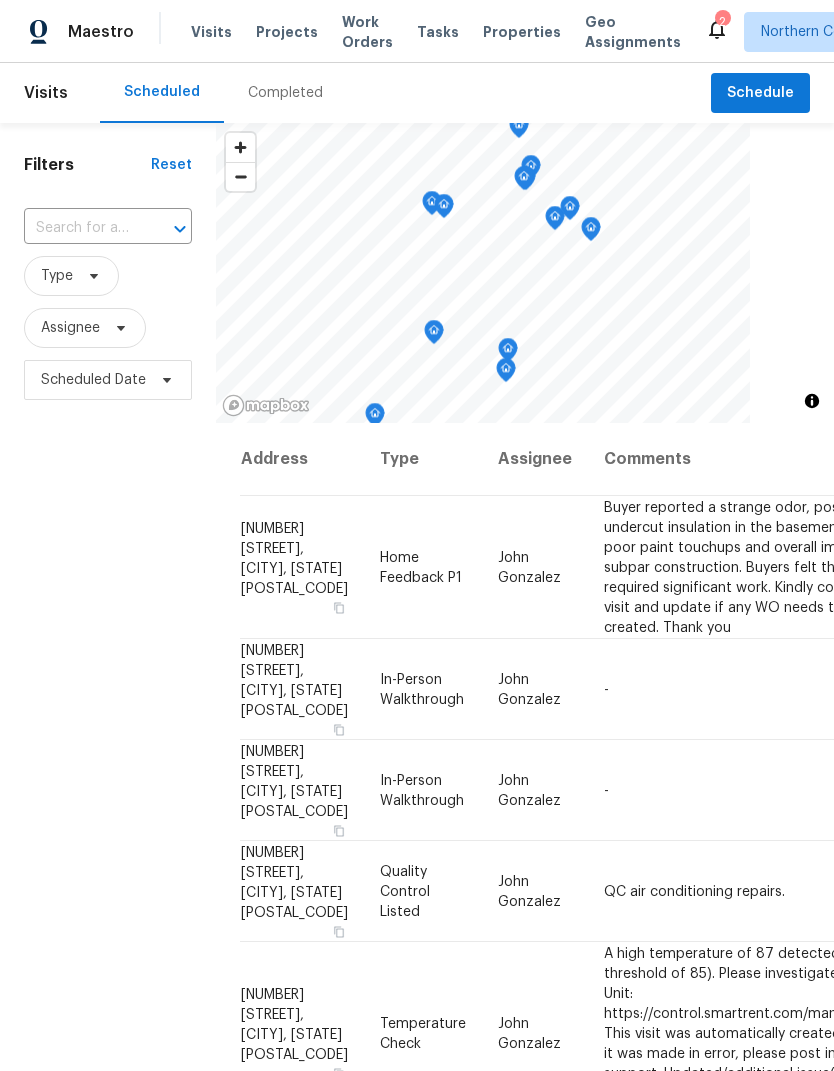 click at bounding box center [80, 228] 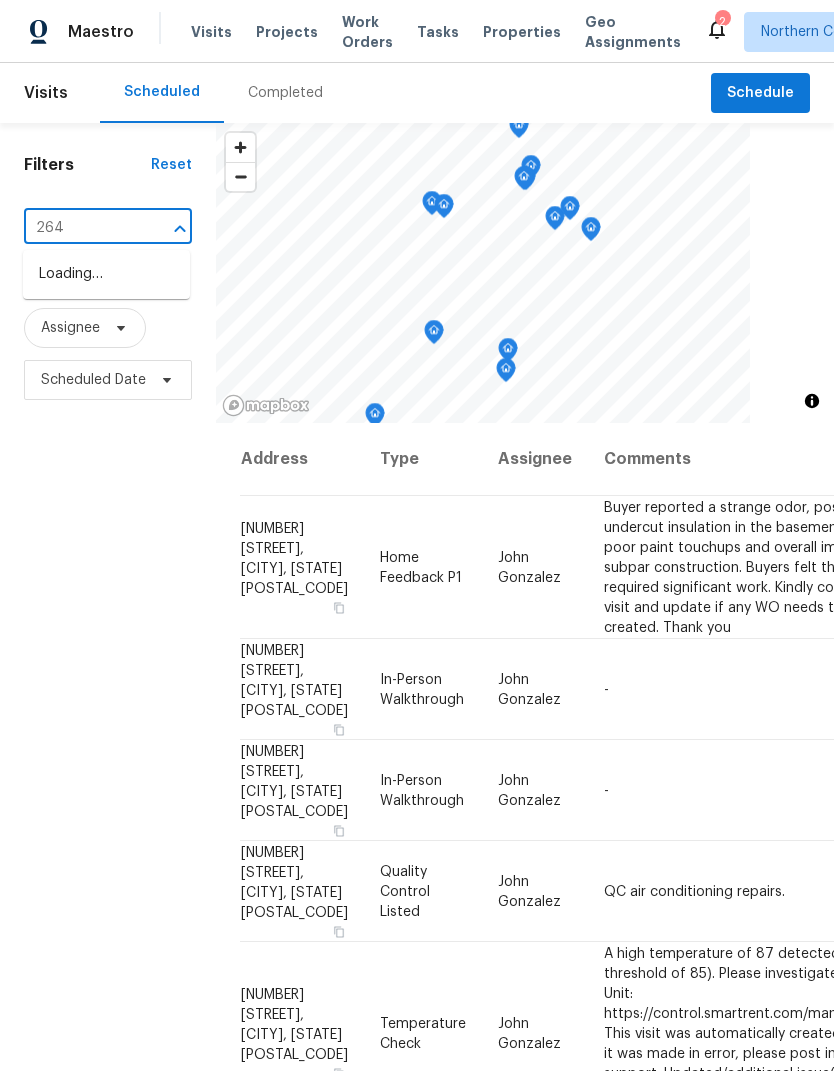 type on "2648" 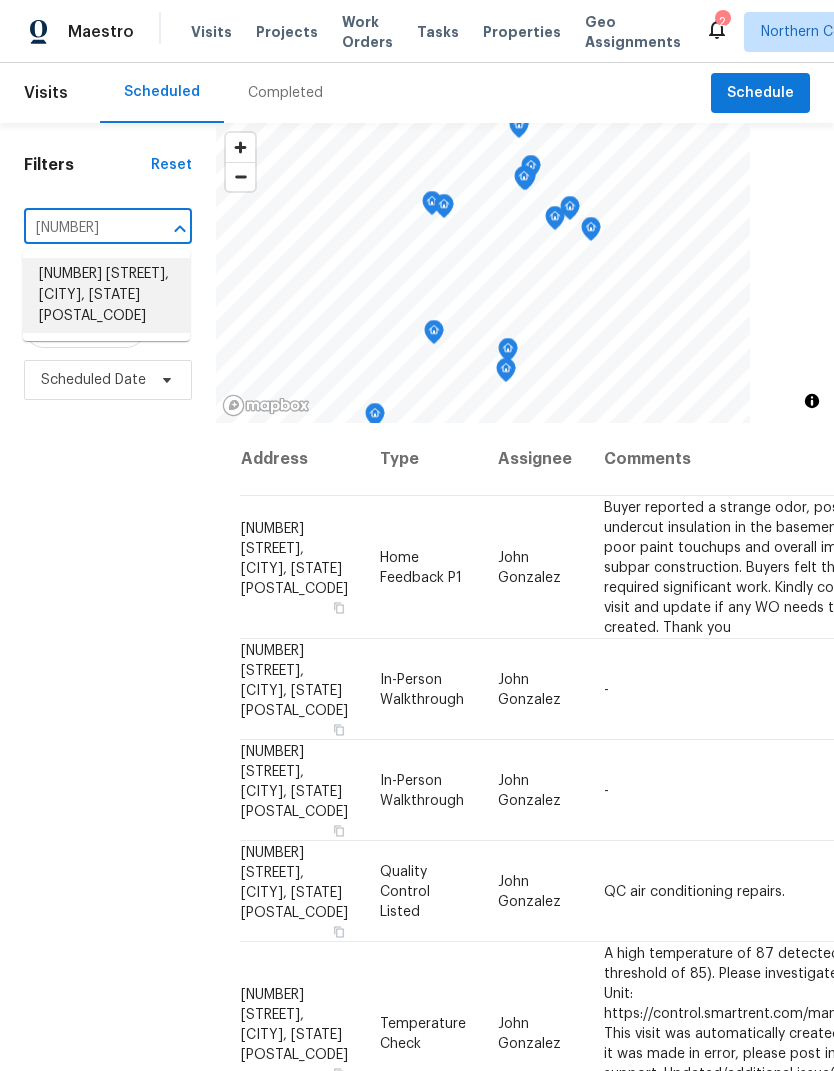 click on "2648 Cutter Dr, Severance, CO 80524" at bounding box center [106, 295] 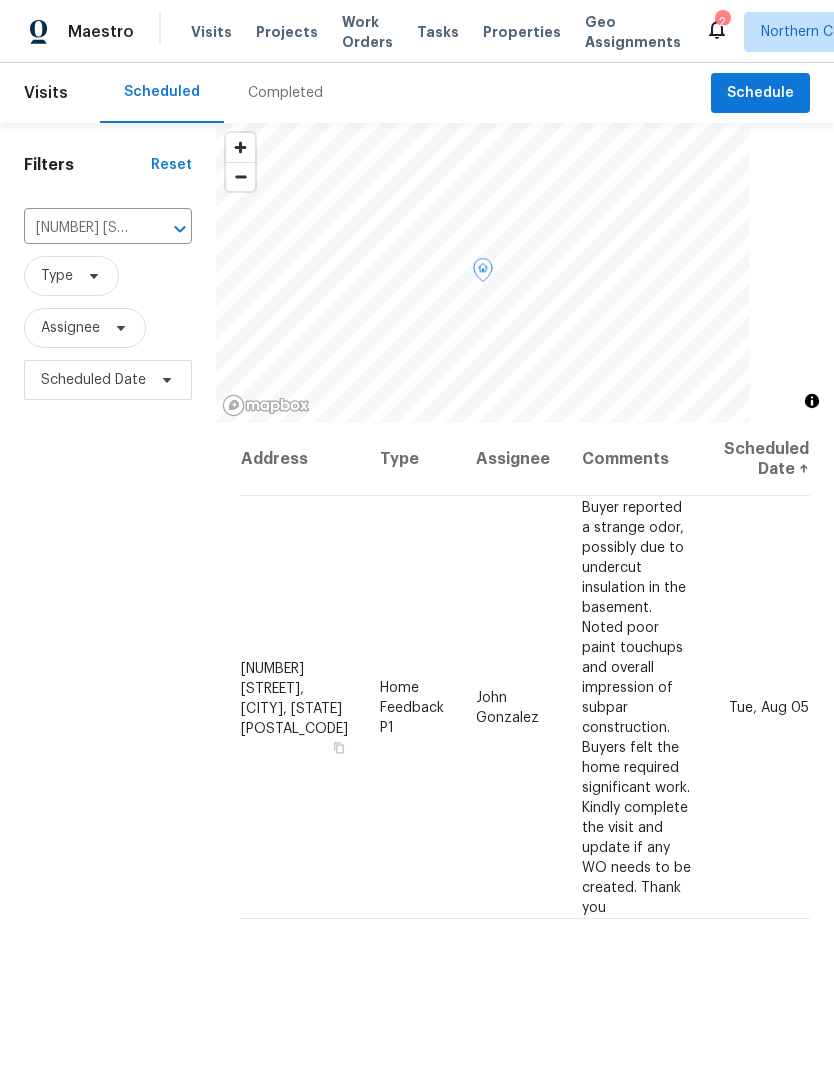 click at bounding box center (0, 0) 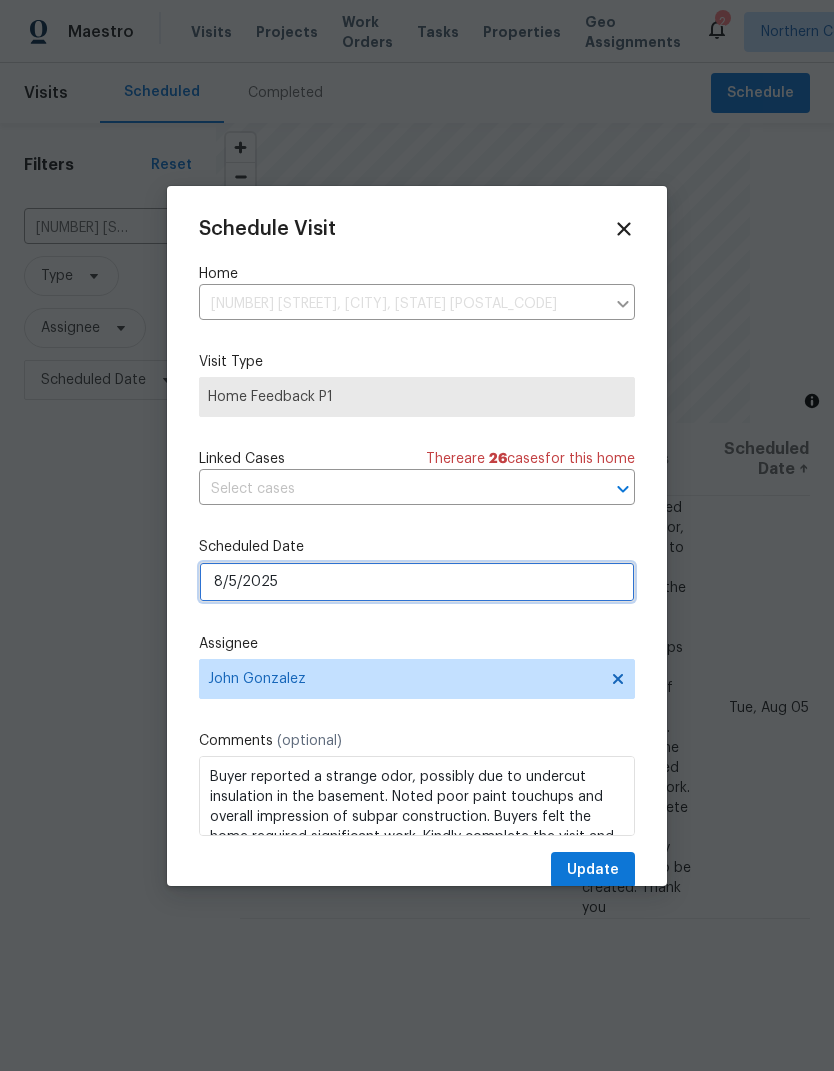click on "8/5/2025" at bounding box center [417, 582] 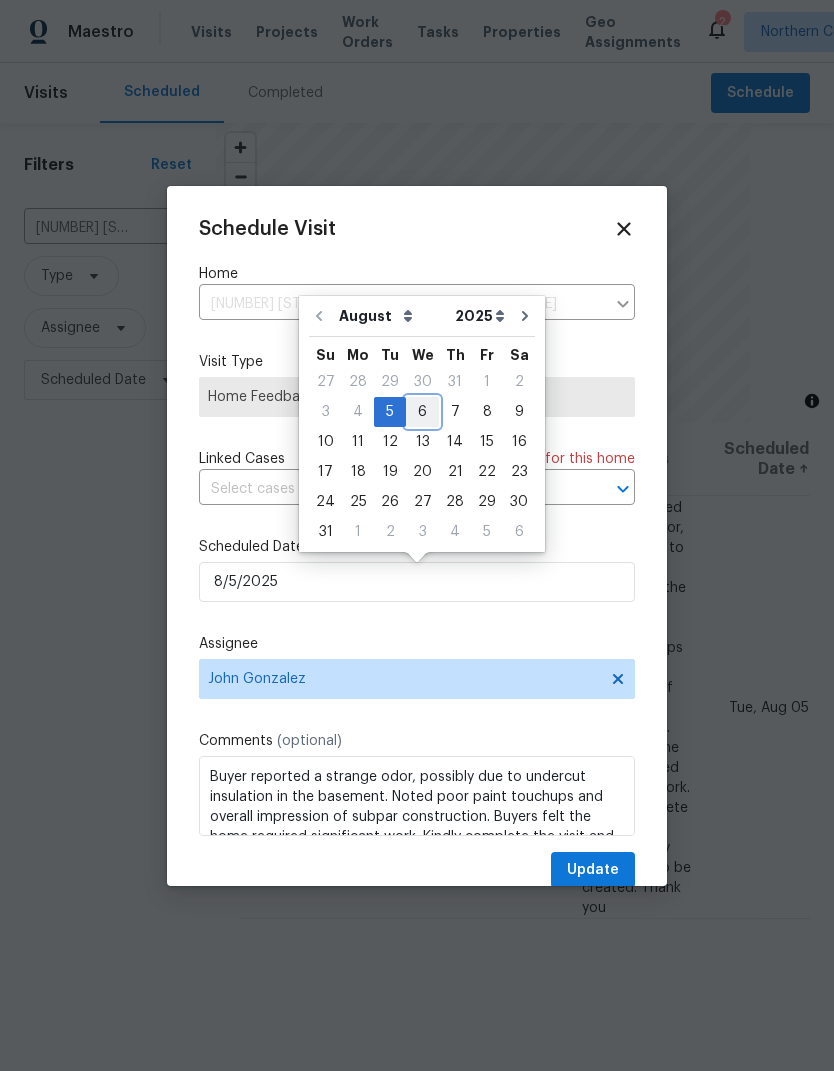 click on "3 4 5 6 7 8 9" at bounding box center (422, 412) 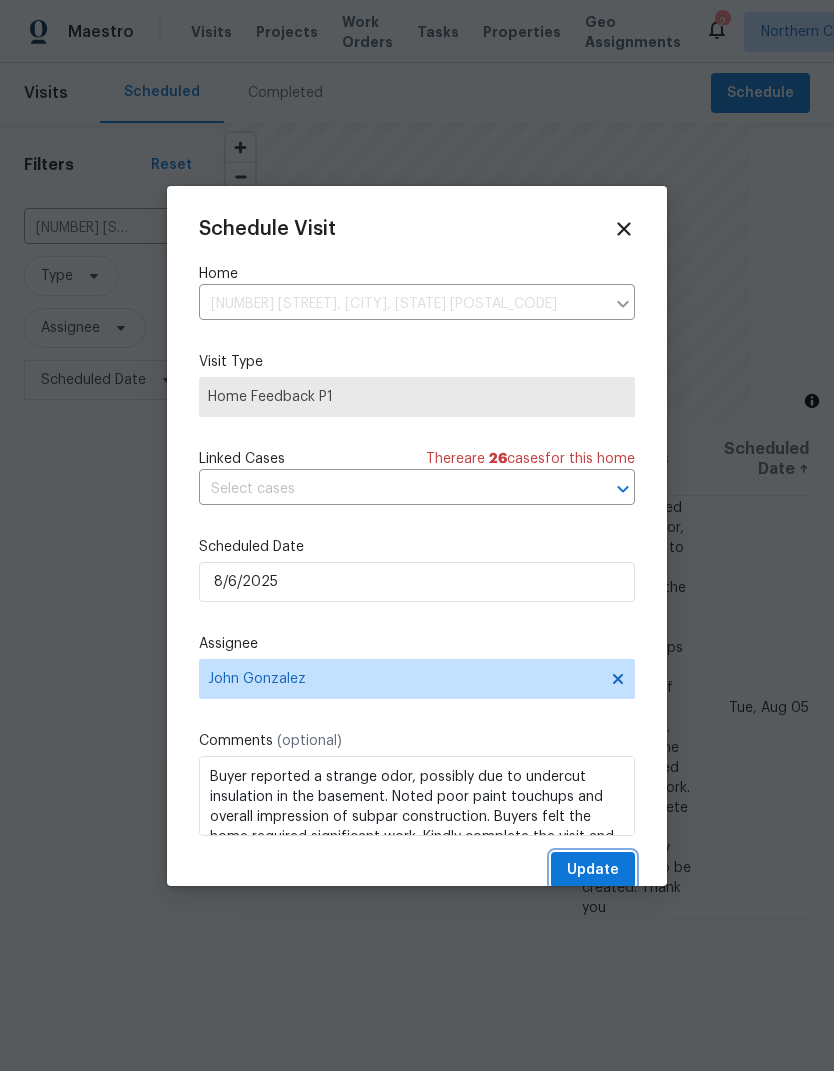click on "Update" at bounding box center (593, 870) 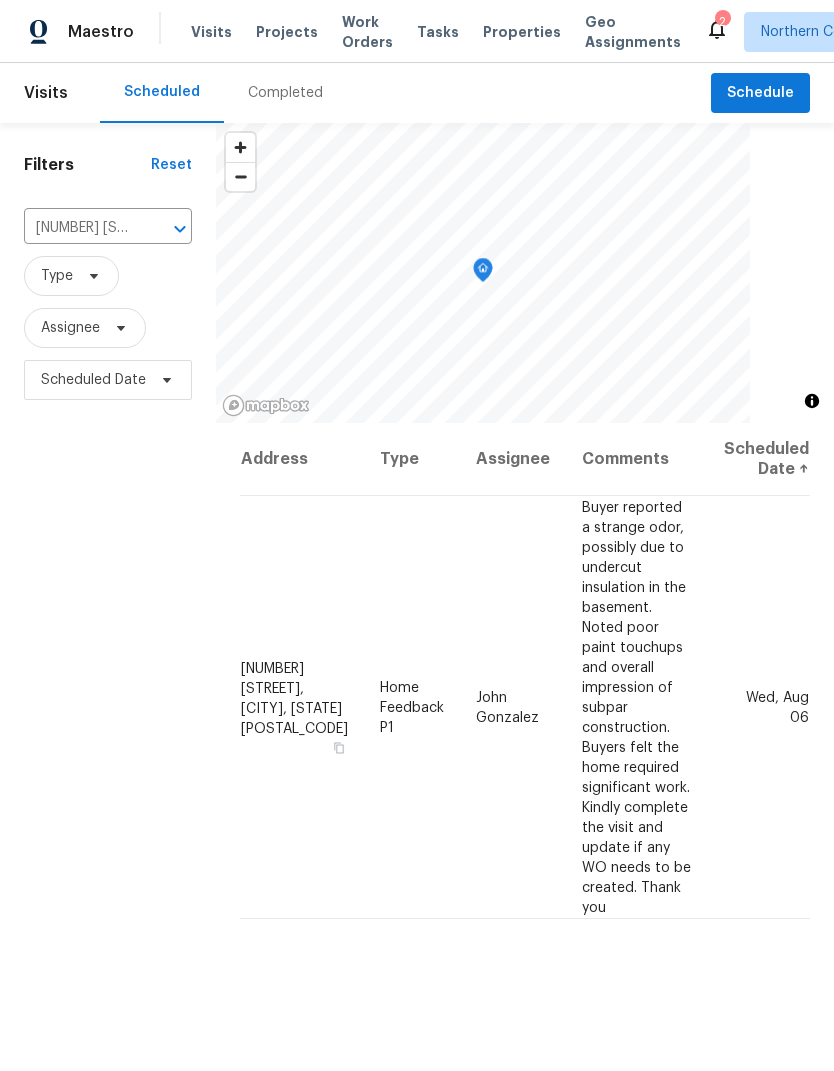 click on "2648 Cutter Dr, Severance, CO 80524" at bounding box center [80, 228] 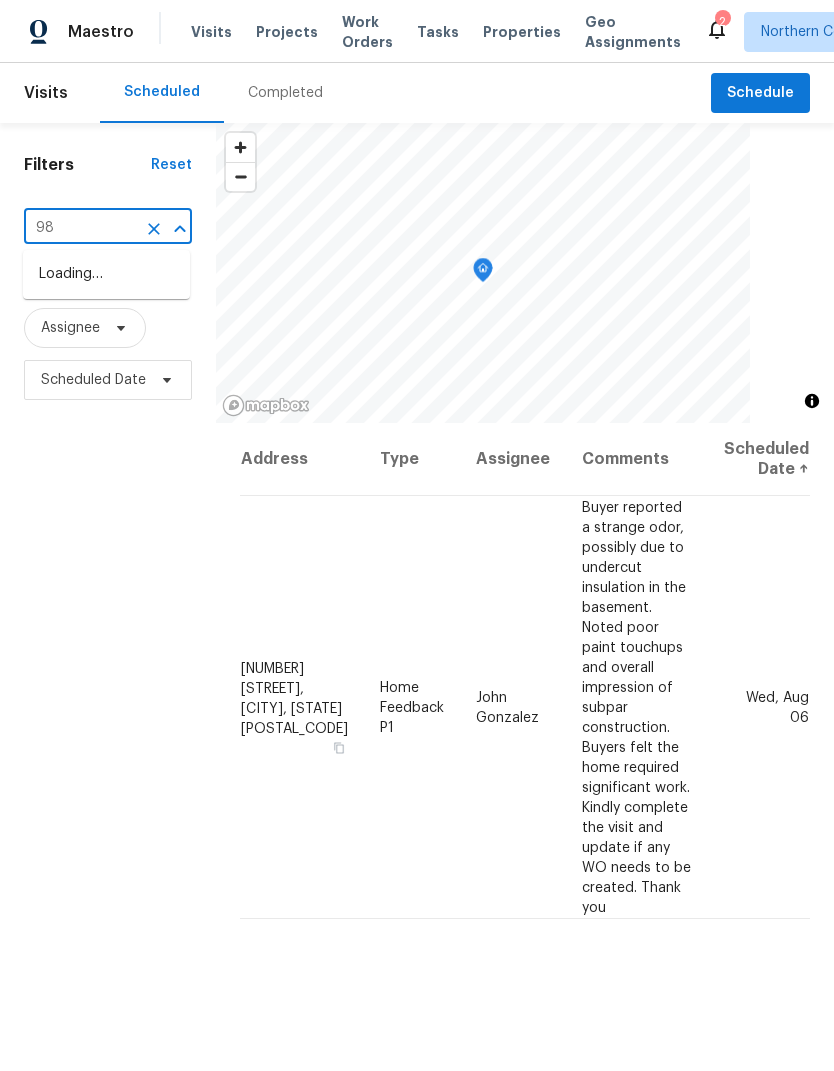 type on "983" 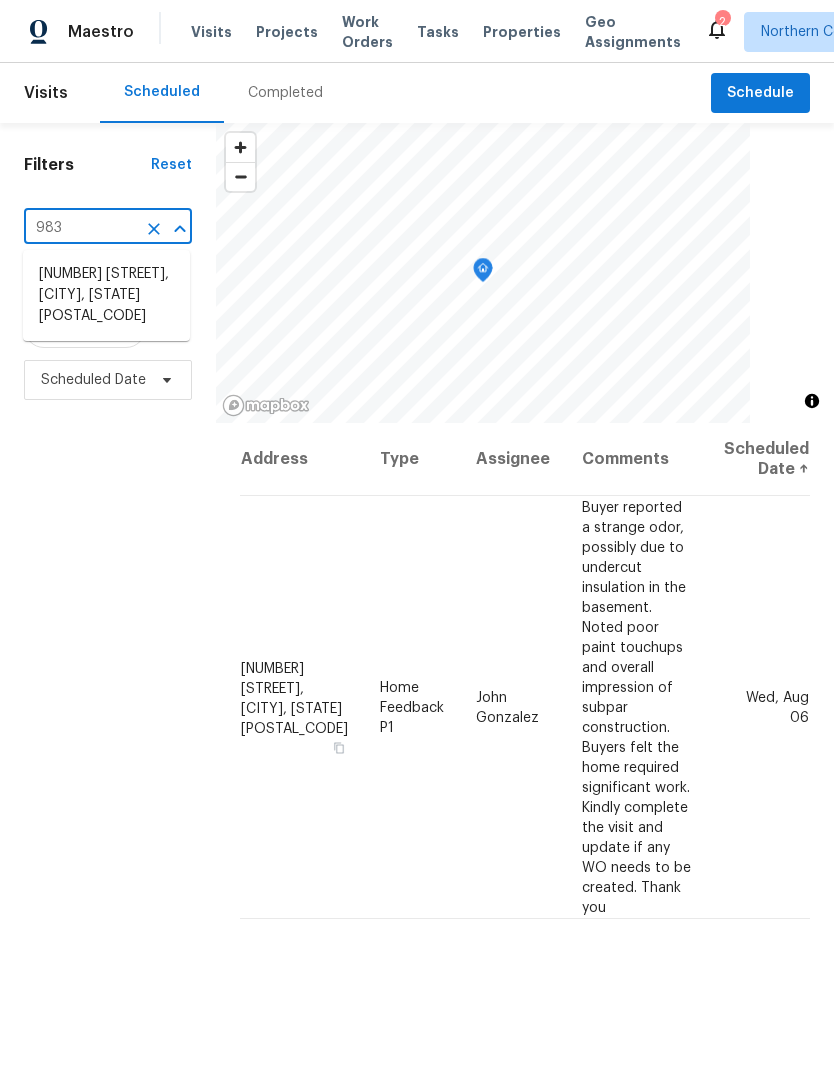 click on "983 Cascade Falls St, Severance, CO 80550" at bounding box center (106, 295) 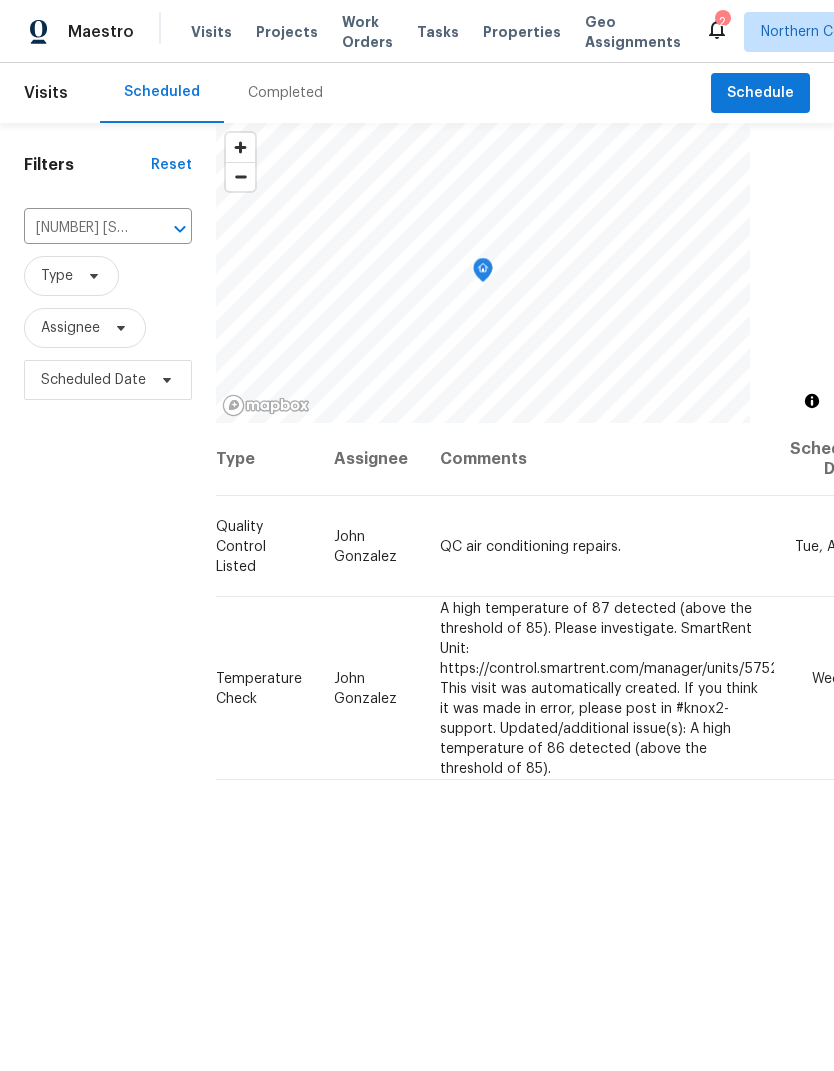 scroll, scrollTop: 0, scrollLeft: 163, axis: horizontal 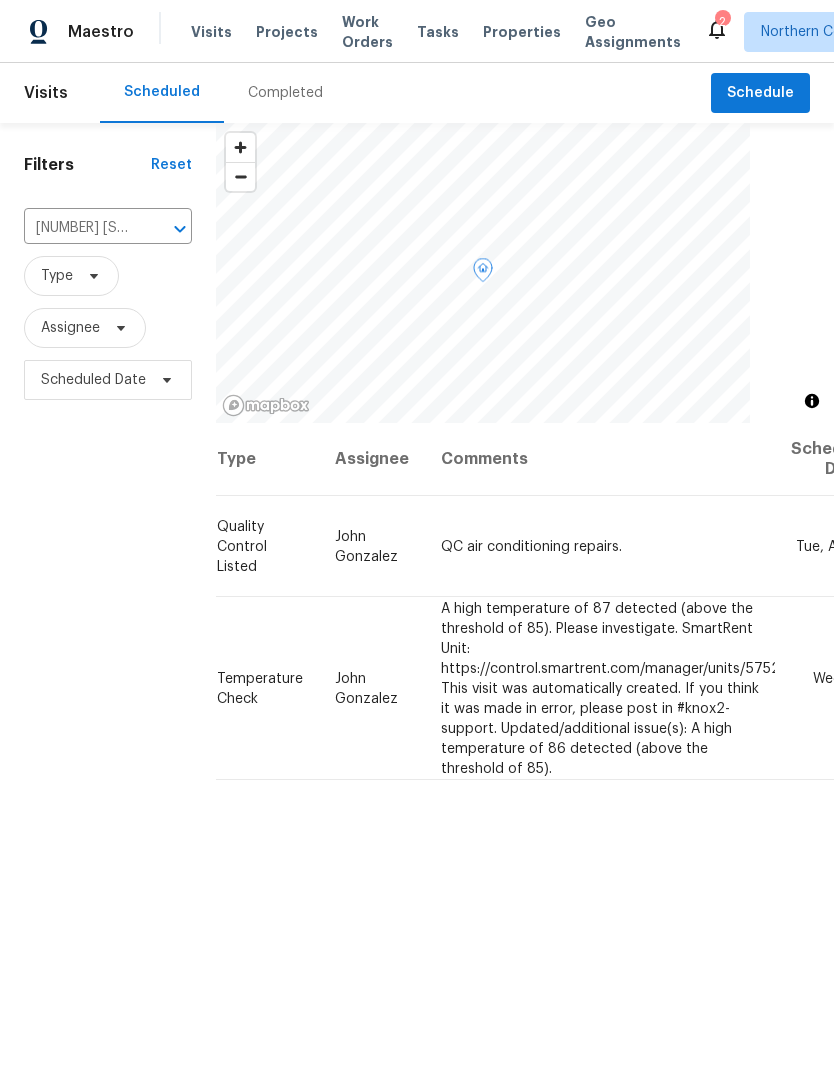 click 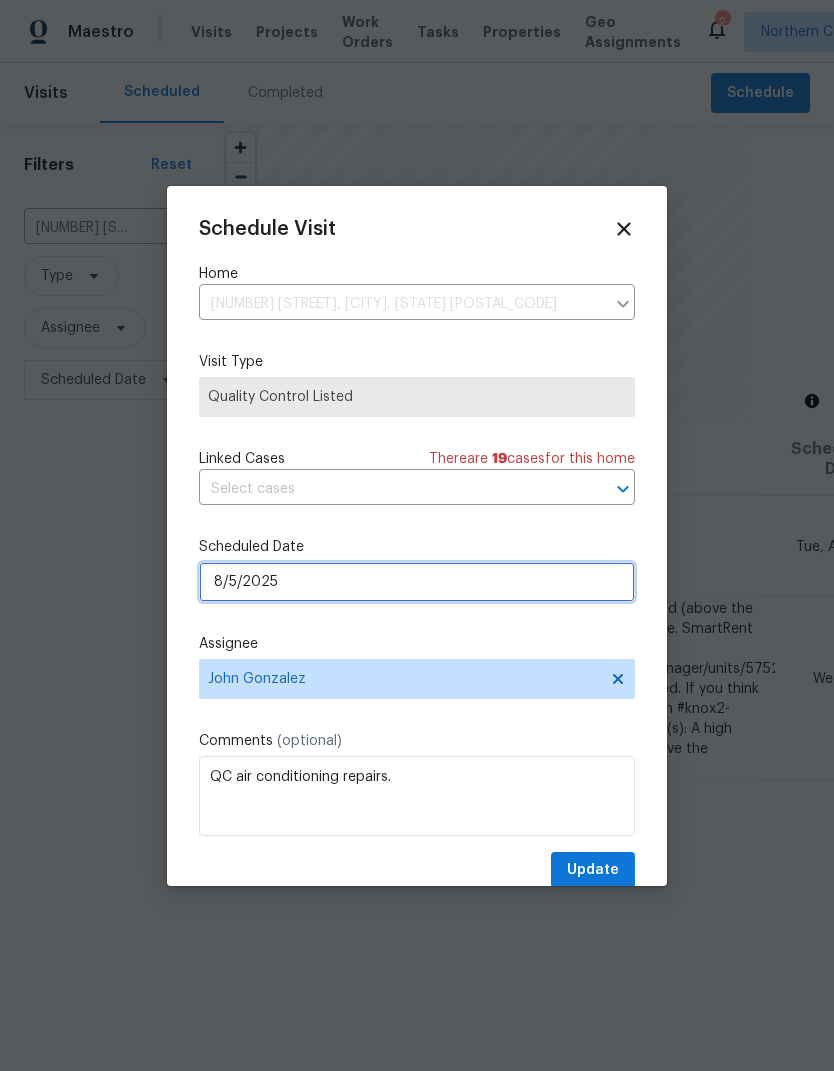 click on "8/5/2025" at bounding box center (417, 582) 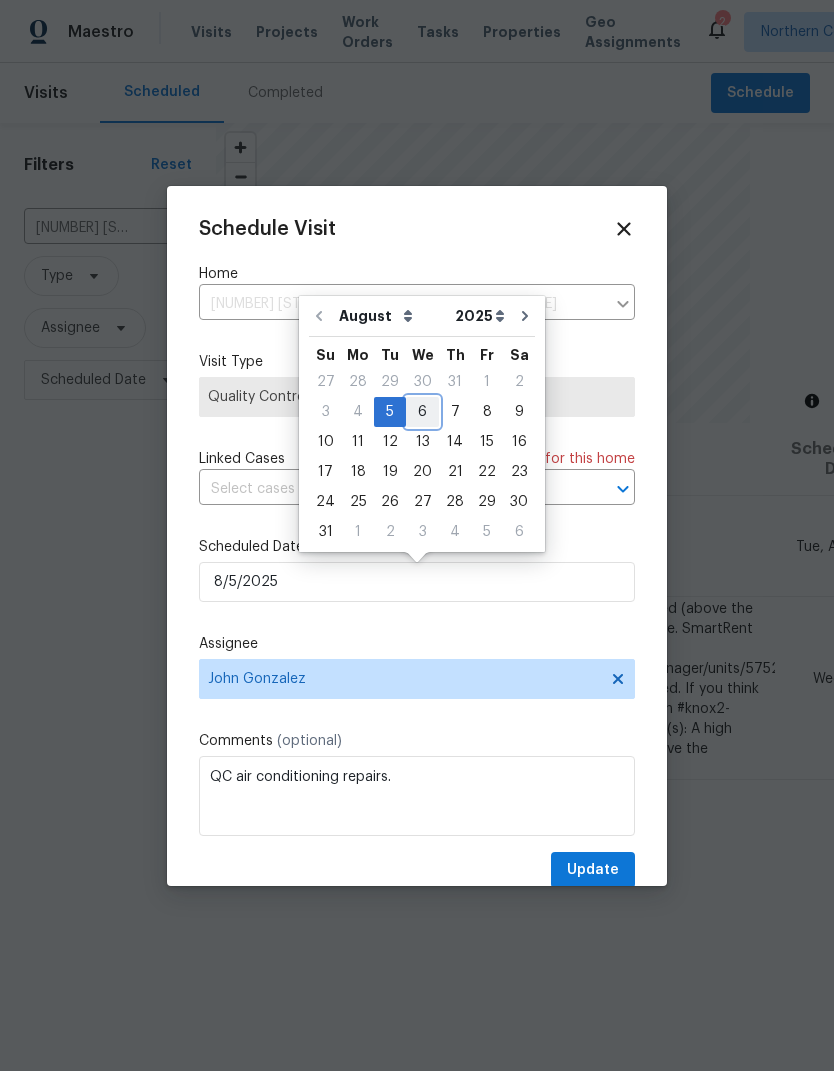 click on "6" at bounding box center (422, 412) 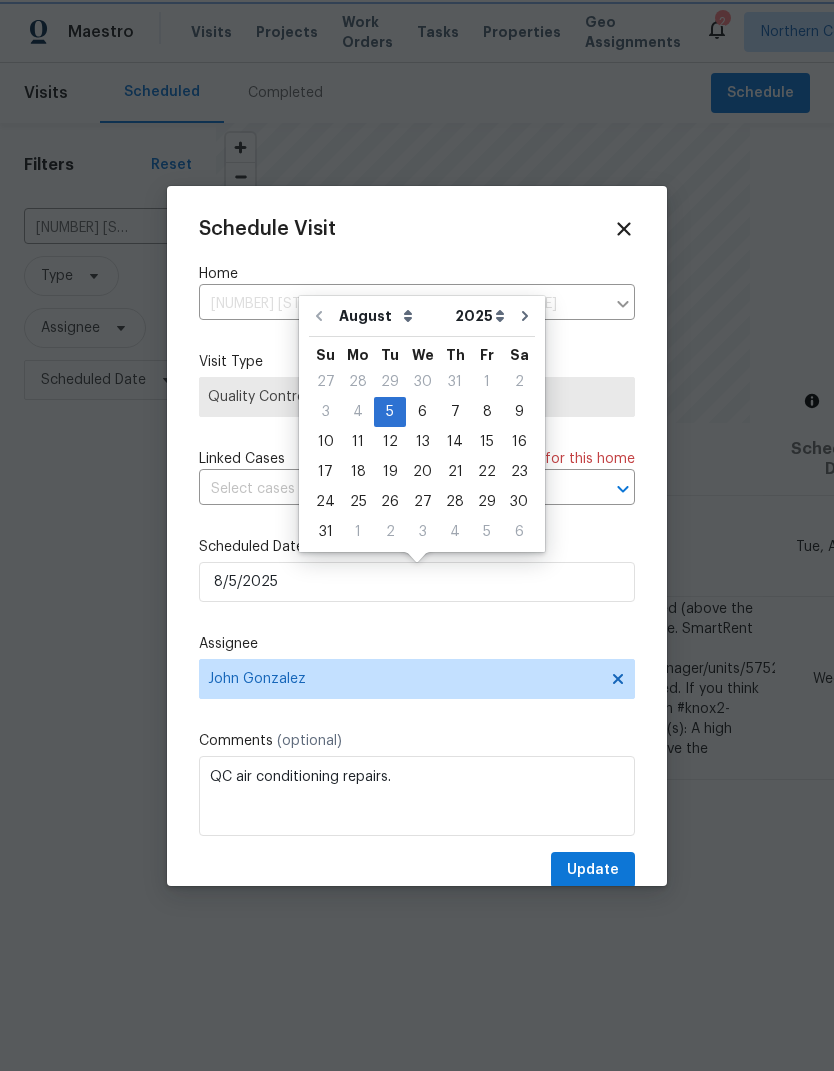 type on "8/6/2025" 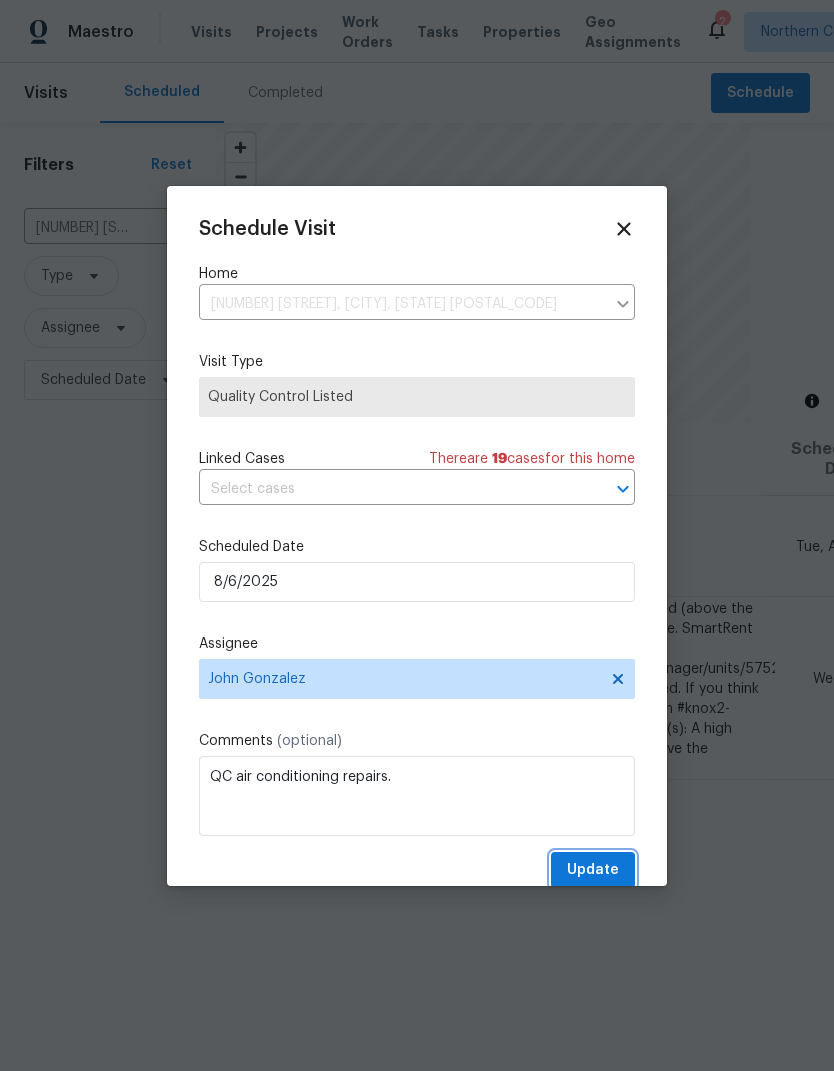 click on "Update" at bounding box center [593, 870] 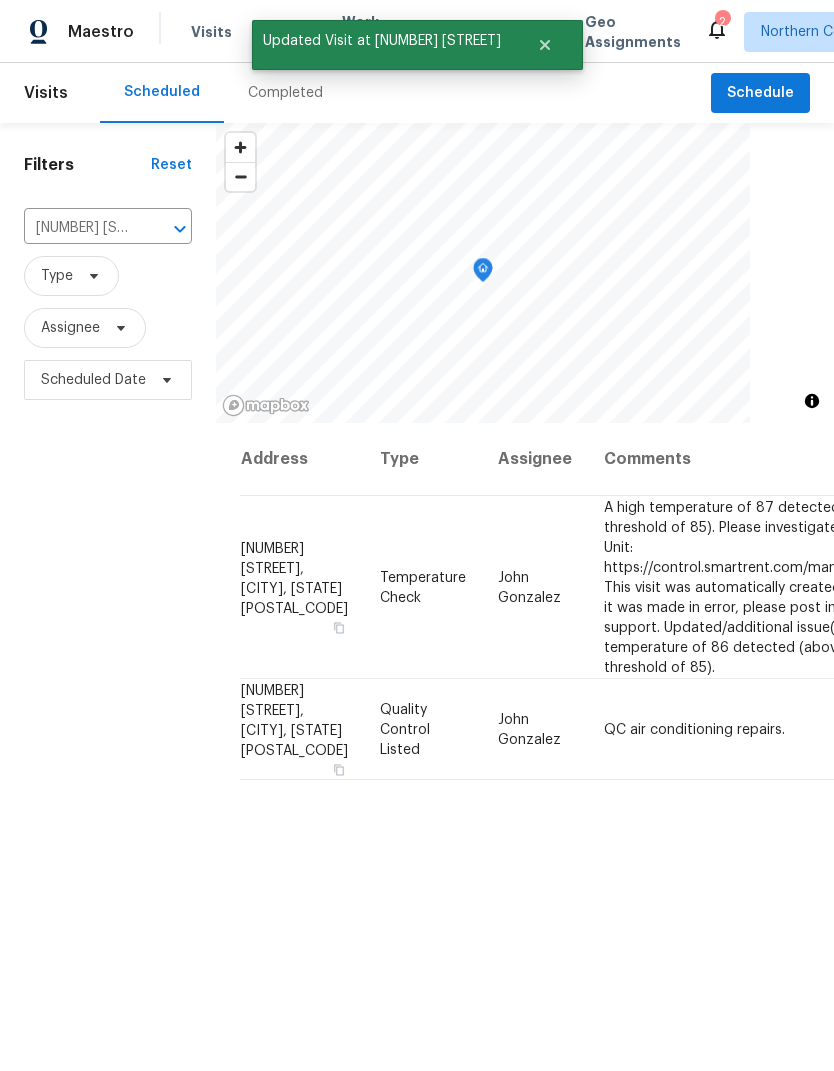 scroll, scrollTop: 0, scrollLeft: 0, axis: both 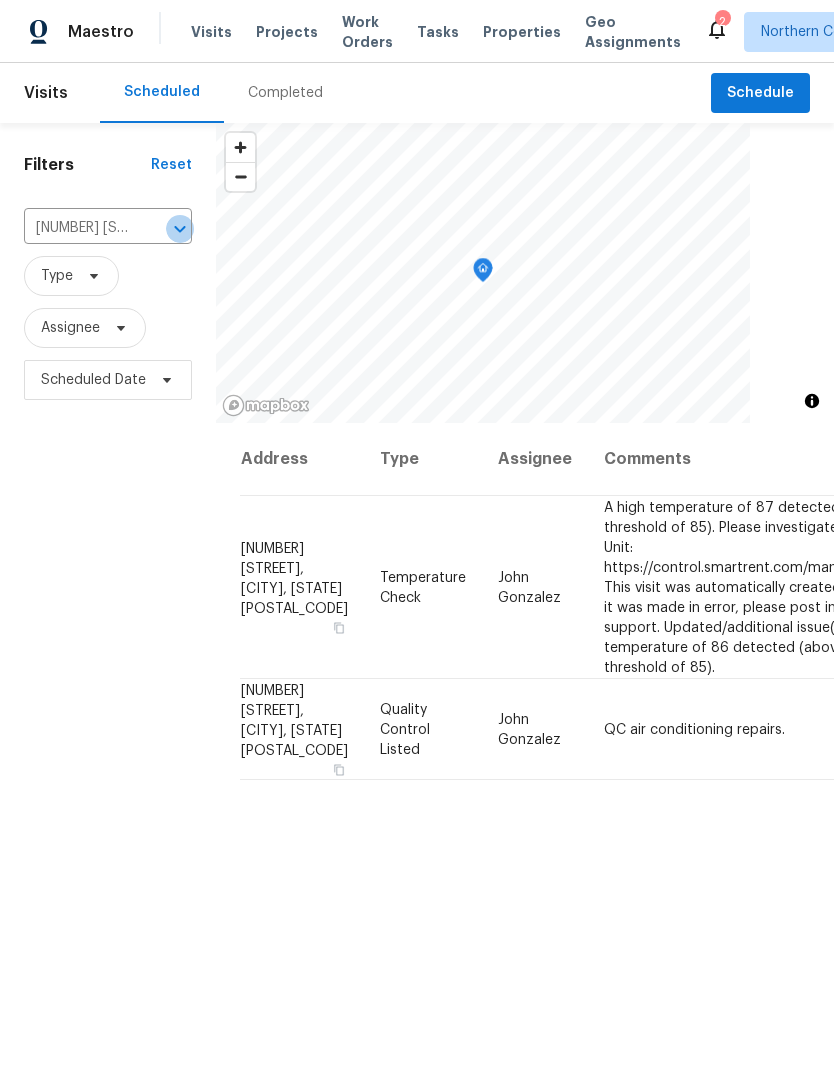click at bounding box center (180, 229) 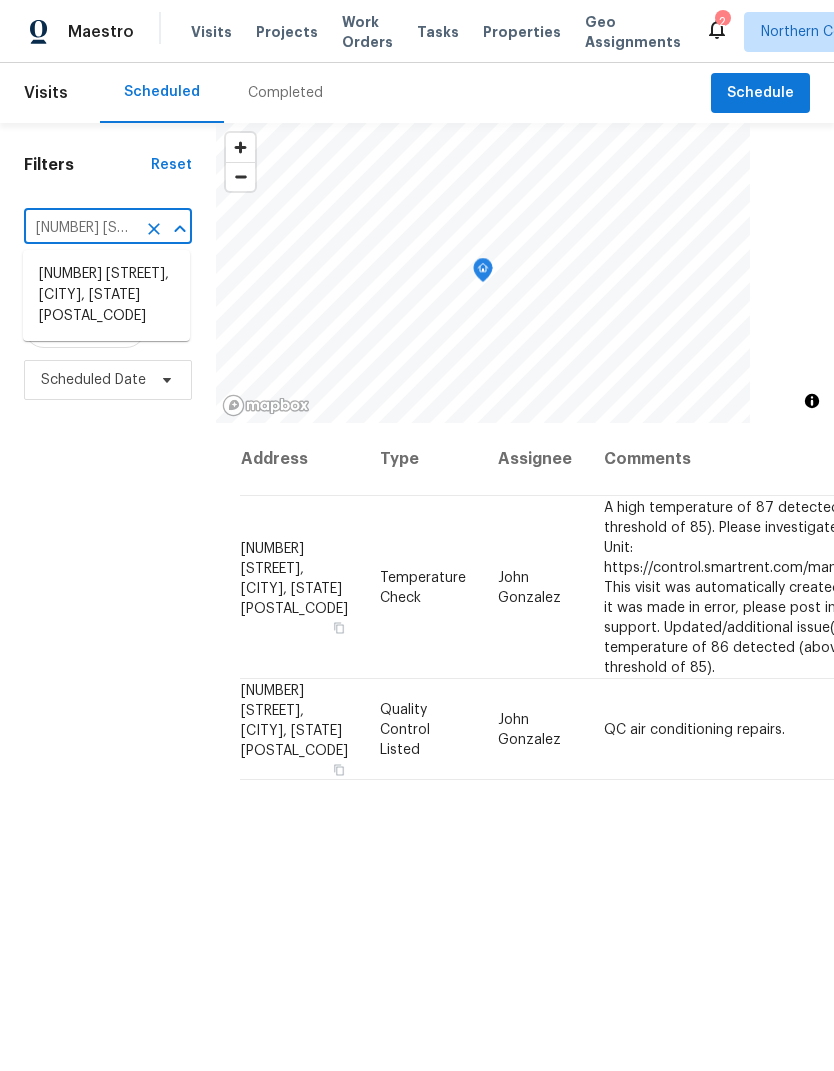 click on "Filters Reset 983 Cascade Falls St, Severance, CO 80550 ​ Type Assignee Scheduled Date" at bounding box center (108, 701) 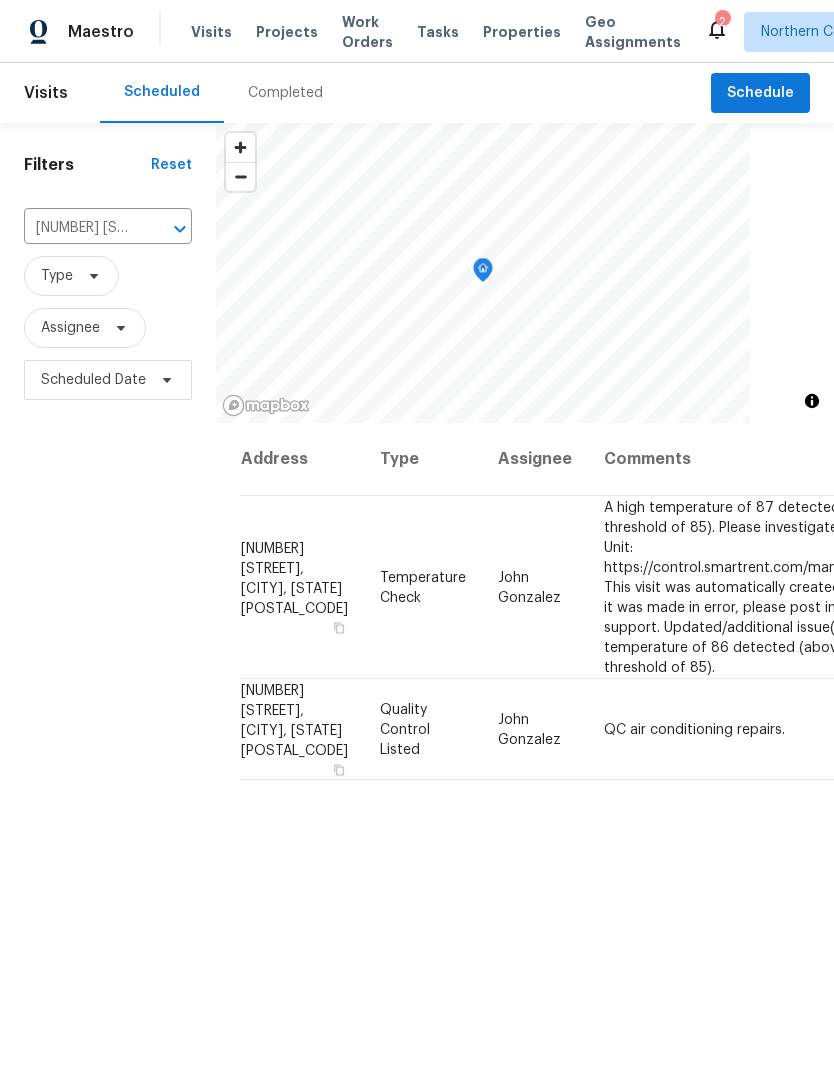 click on "Filters Reset 983 Cascade Falls St, Severance, CO 80550 ​ Type Assignee Scheduled Date" at bounding box center [108, 701] 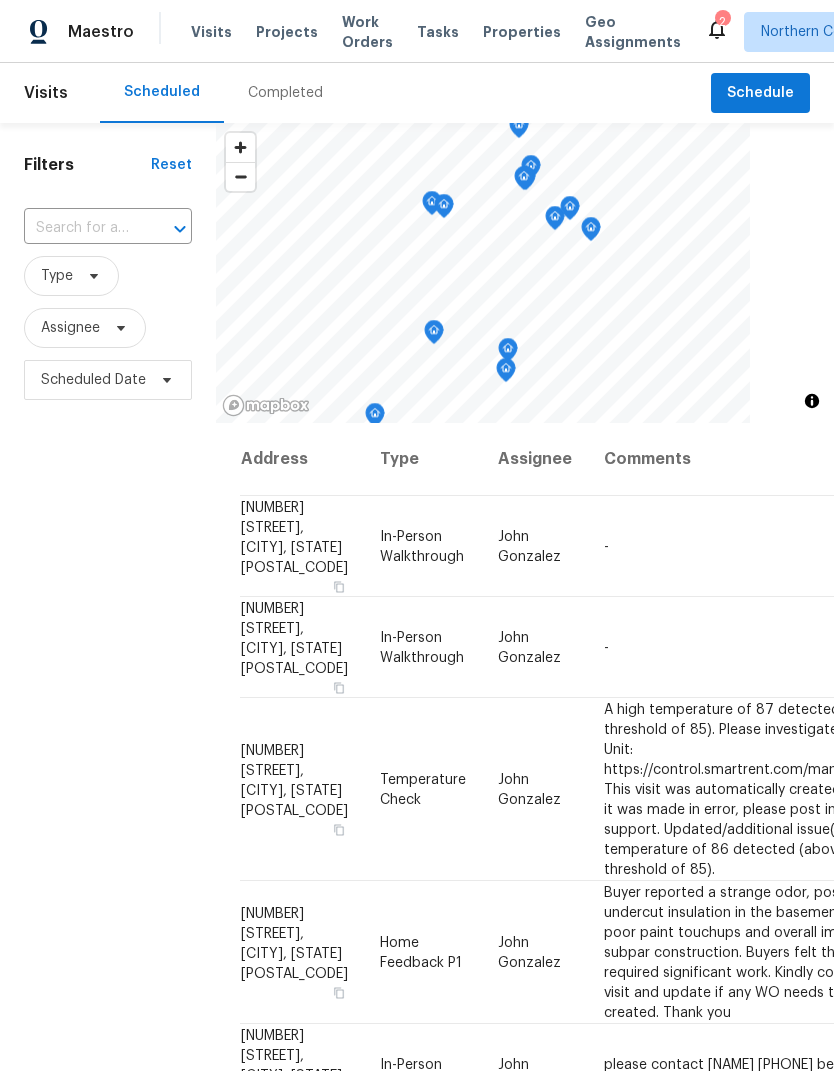click on "2" at bounding box center [722, 22] 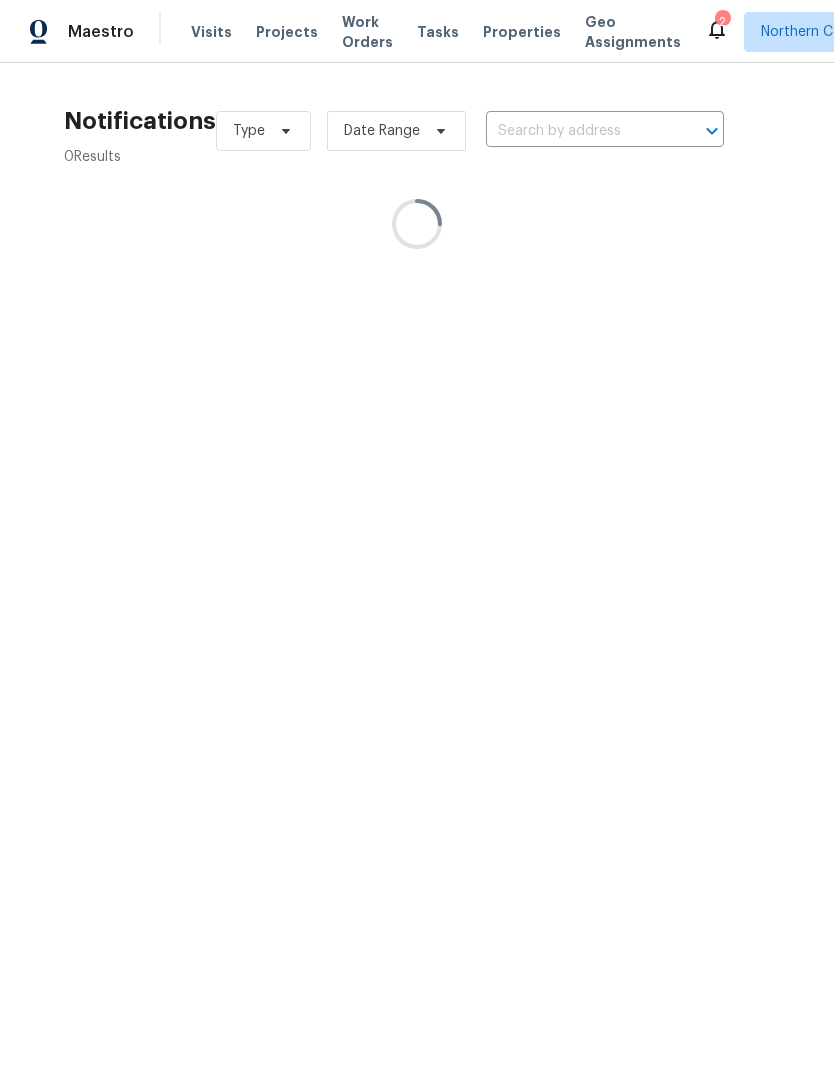 click on "2" at bounding box center (722, 22) 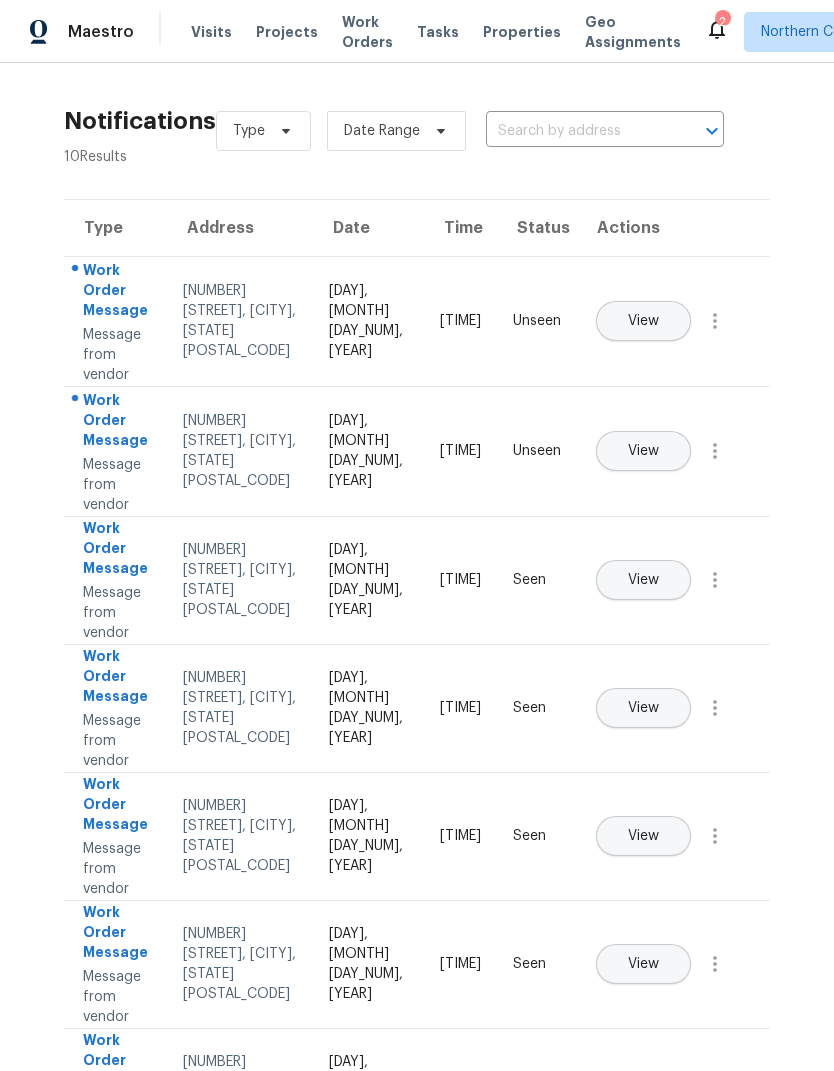 click on "View" at bounding box center (643, 451) 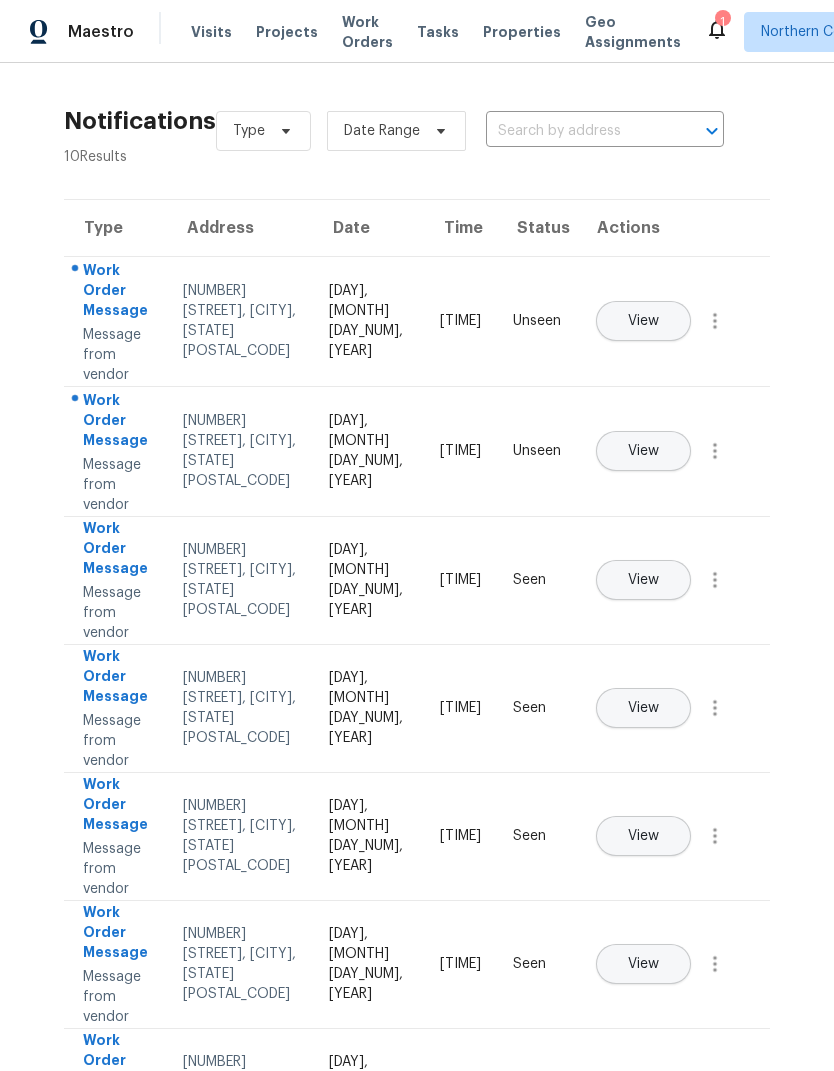 scroll, scrollTop: 0, scrollLeft: 0, axis: both 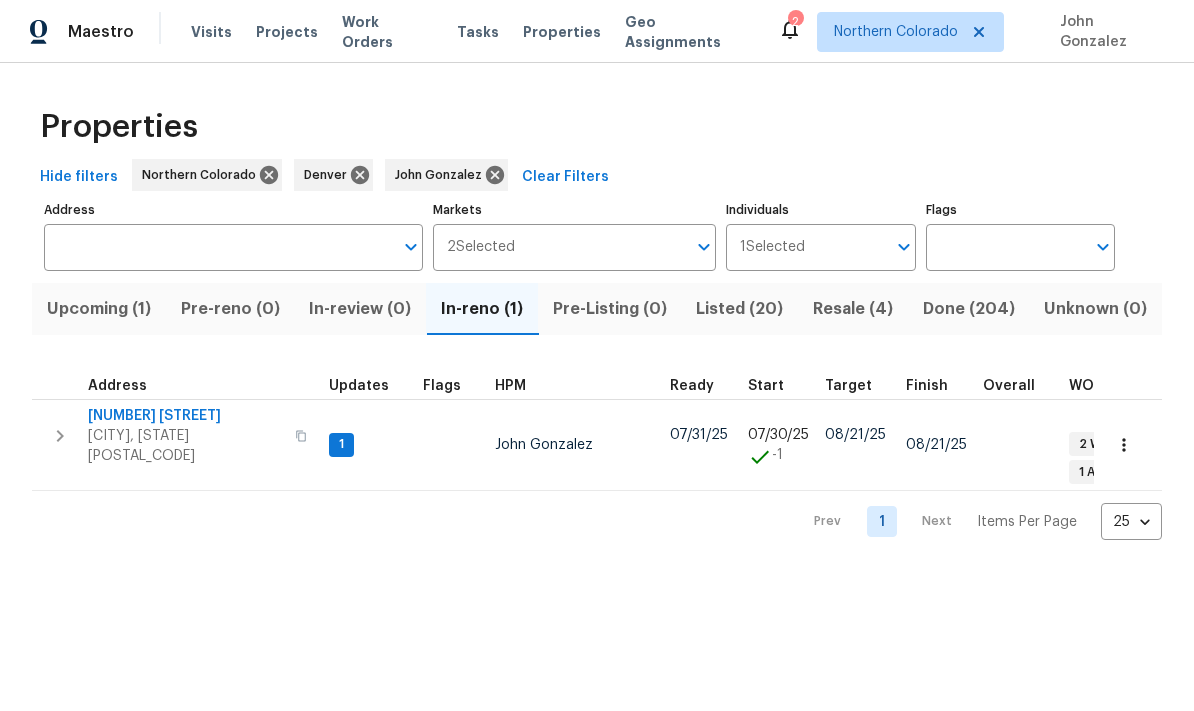 click on "Resale (4)" at bounding box center (853, 309) 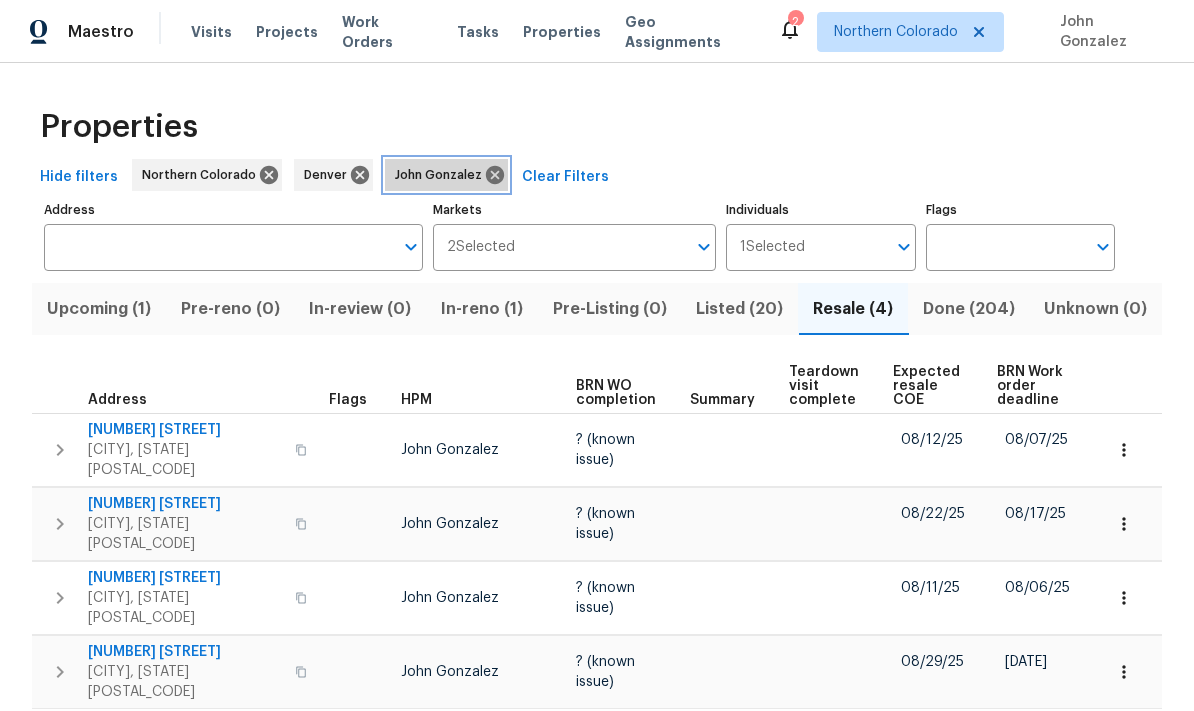 click 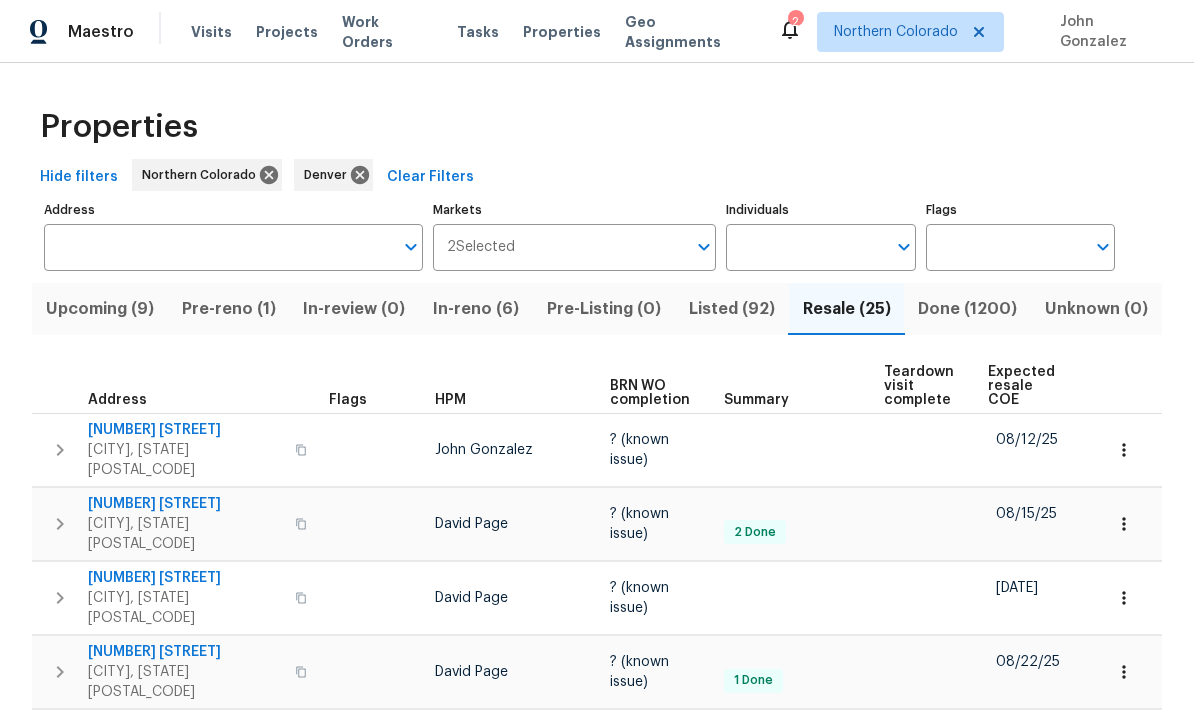 click on "Expected resale COE" at bounding box center (1023, 386) 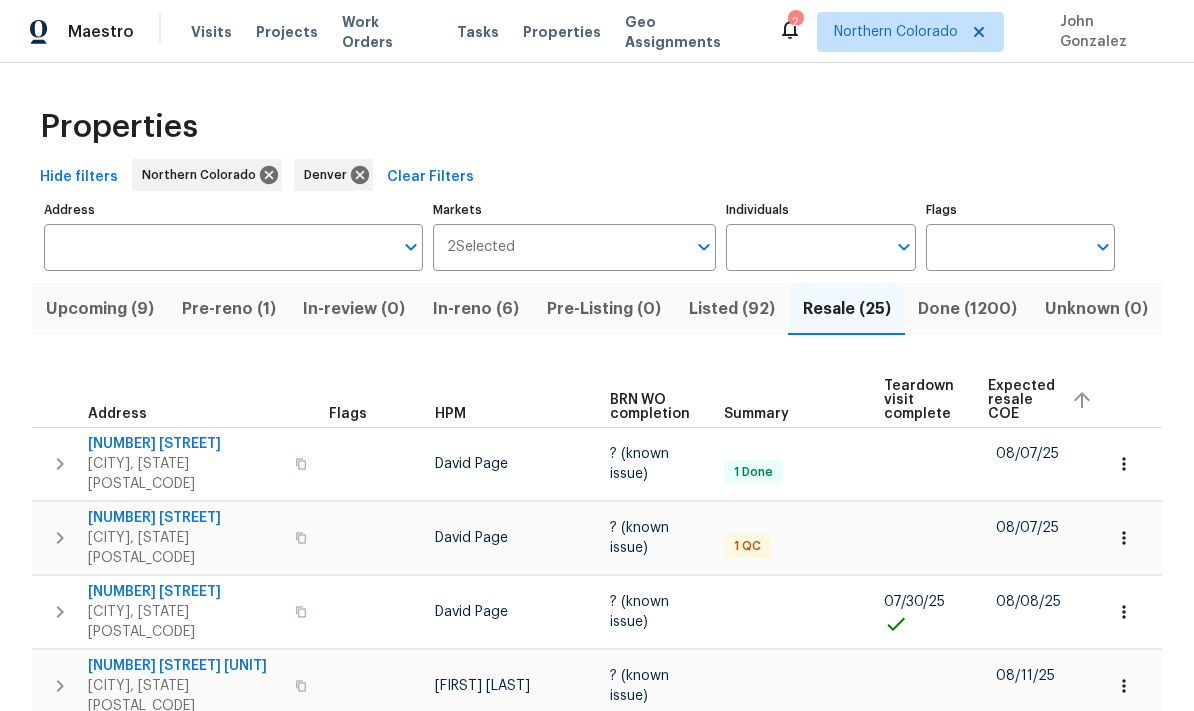 click on "Expected resale COE" at bounding box center [1021, 400] 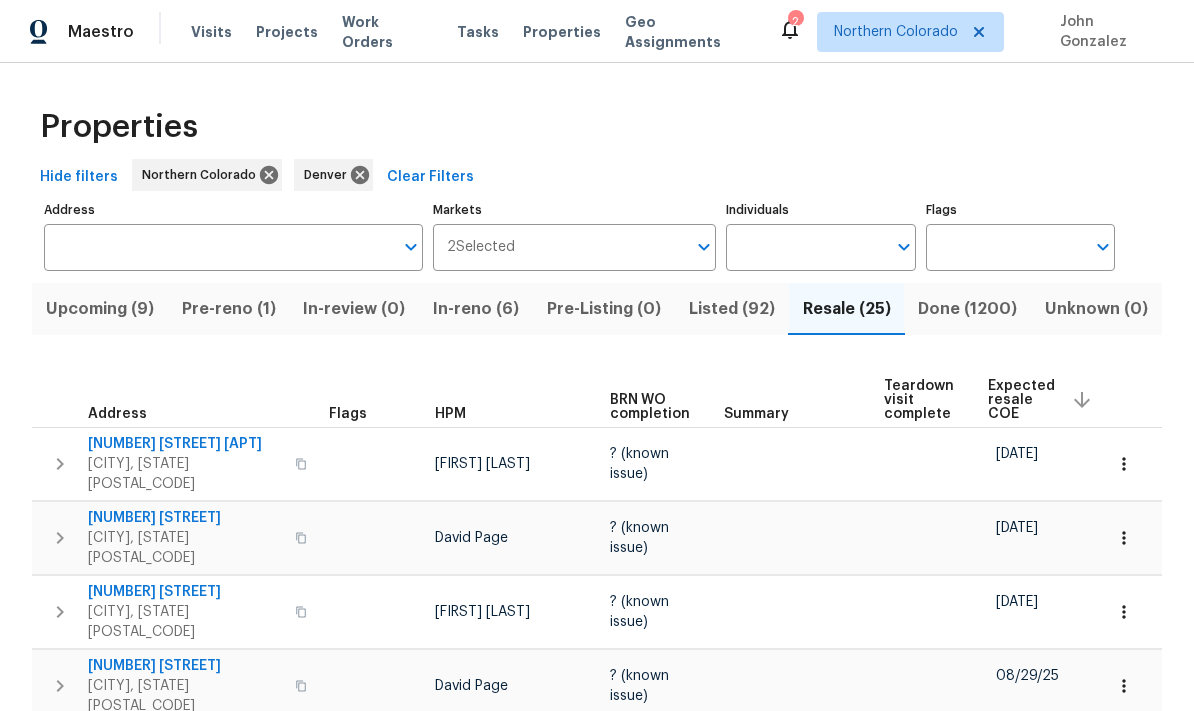 click on "Expected resale COE" at bounding box center (1021, 400) 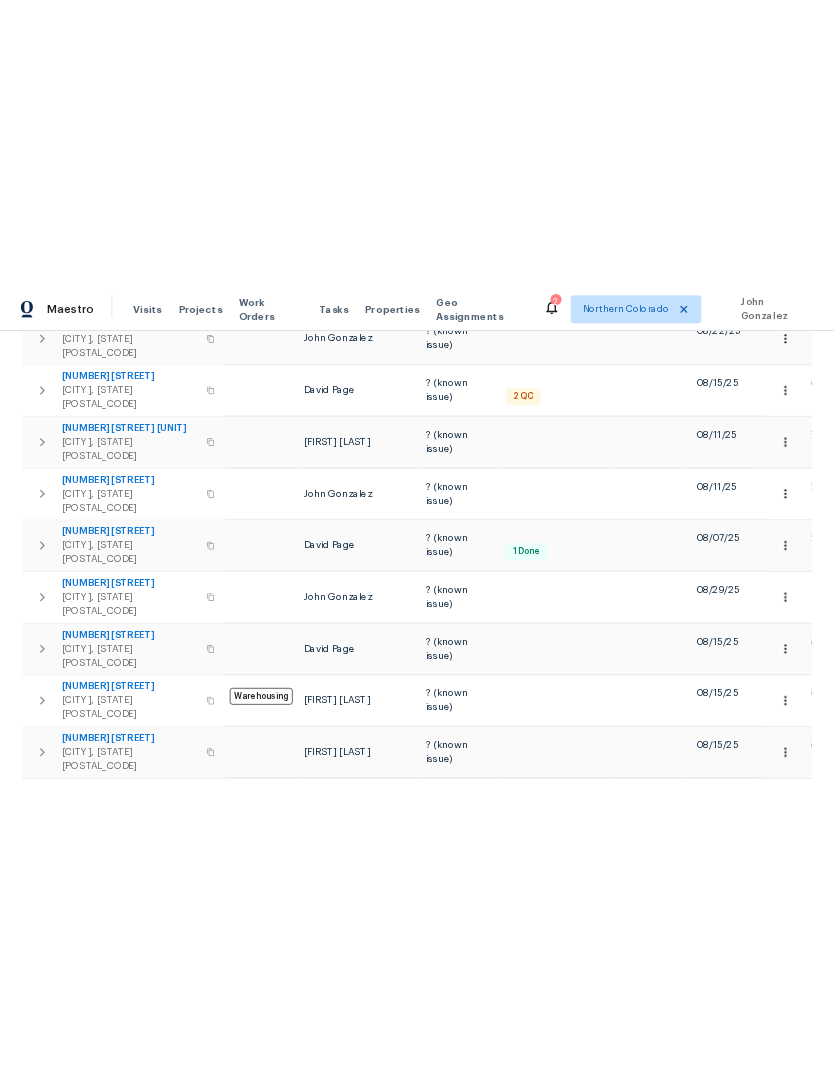 scroll, scrollTop: 997, scrollLeft: 0, axis: vertical 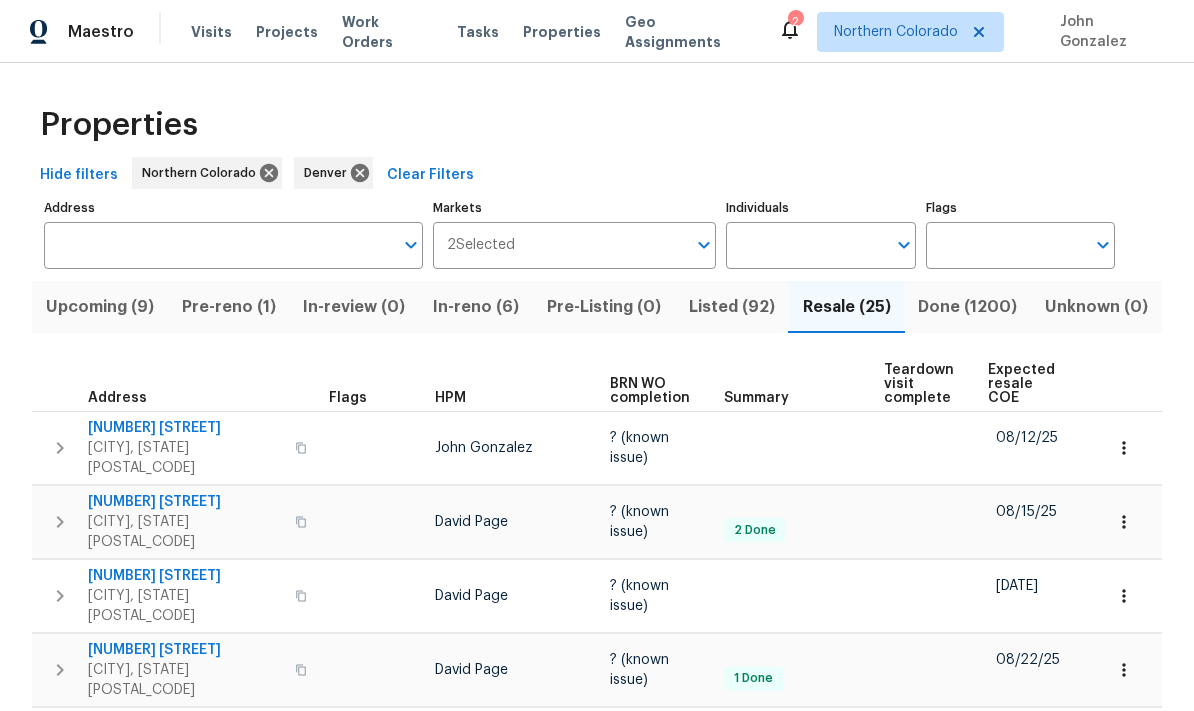 click on "In-reno (6)" at bounding box center [476, 307] 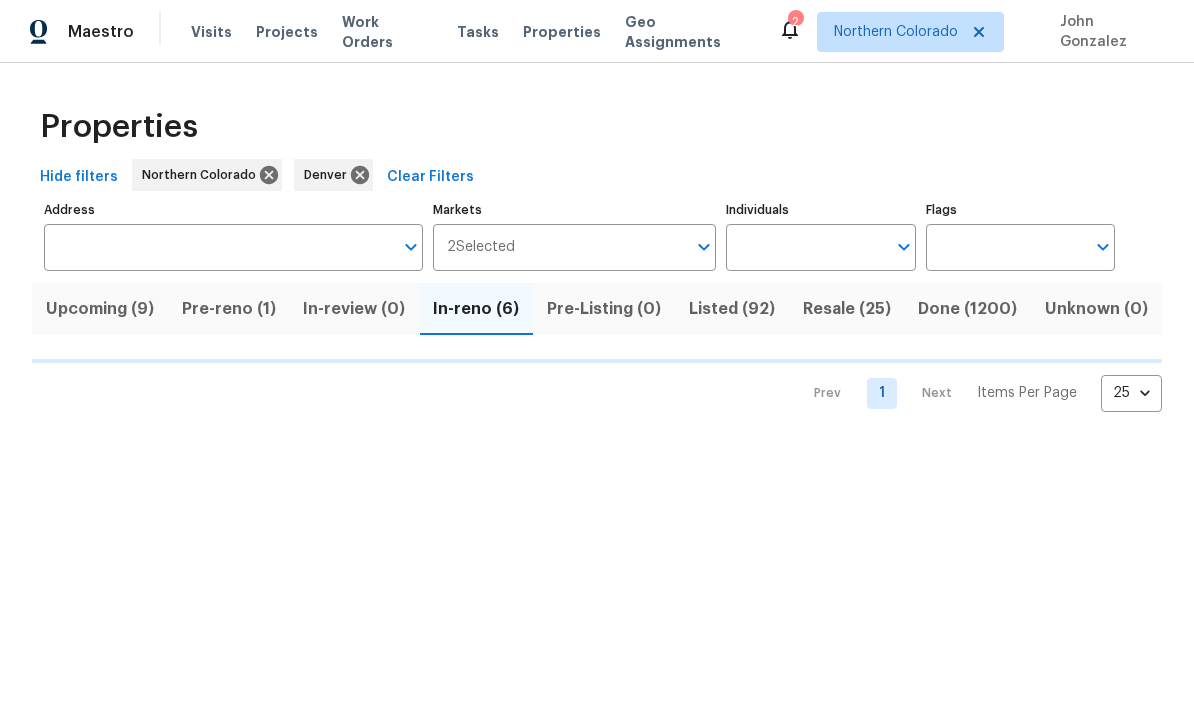 scroll, scrollTop: 0, scrollLeft: 0, axis: both 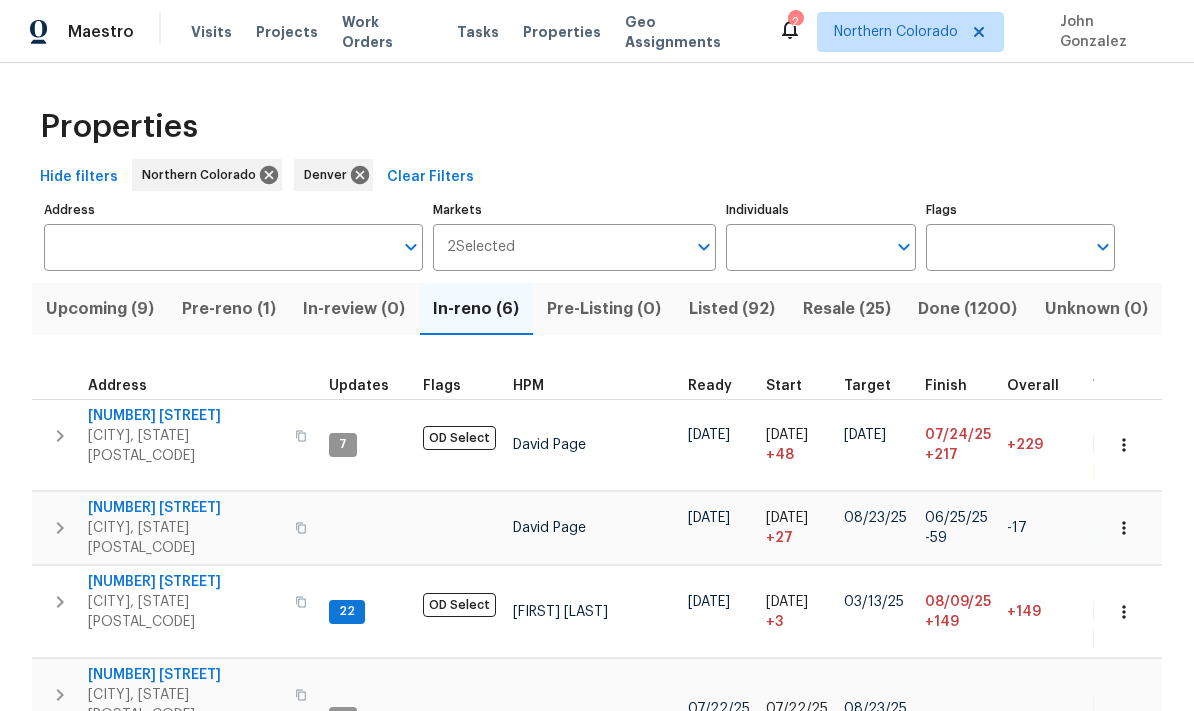 click on "Upcoming (9)" at bounding box center (100, 309) 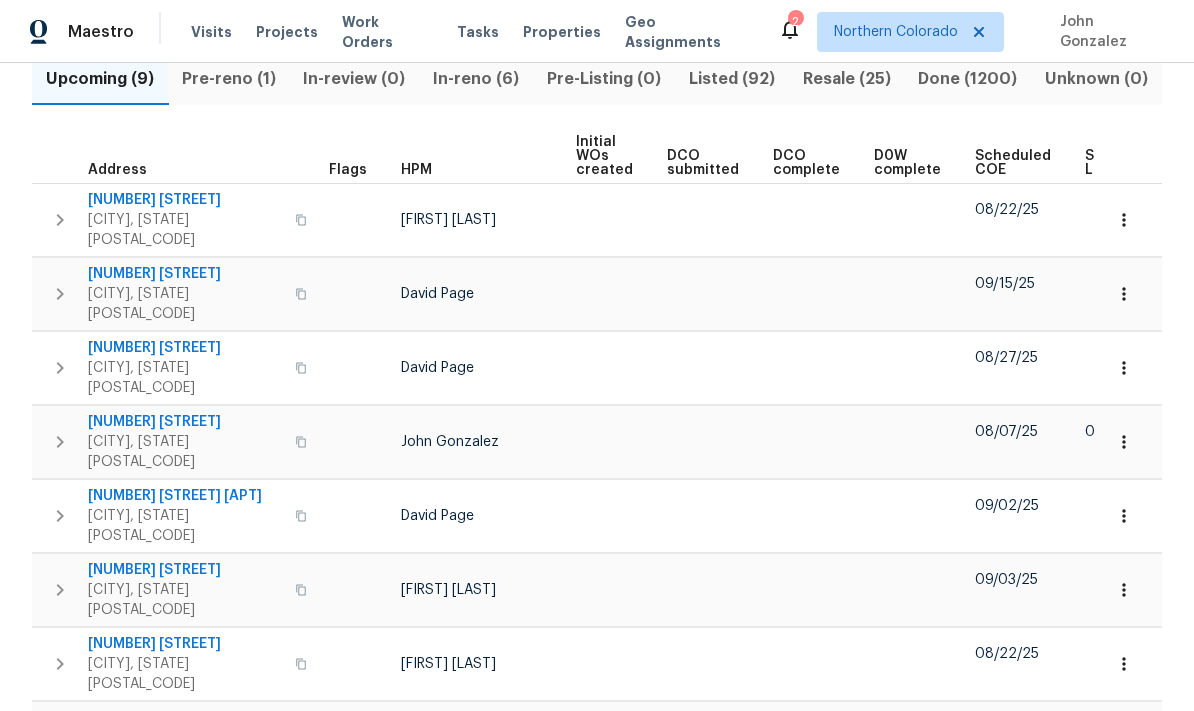 scroll, scrollTop: 229, scrollLeft: 0, axis: vertical 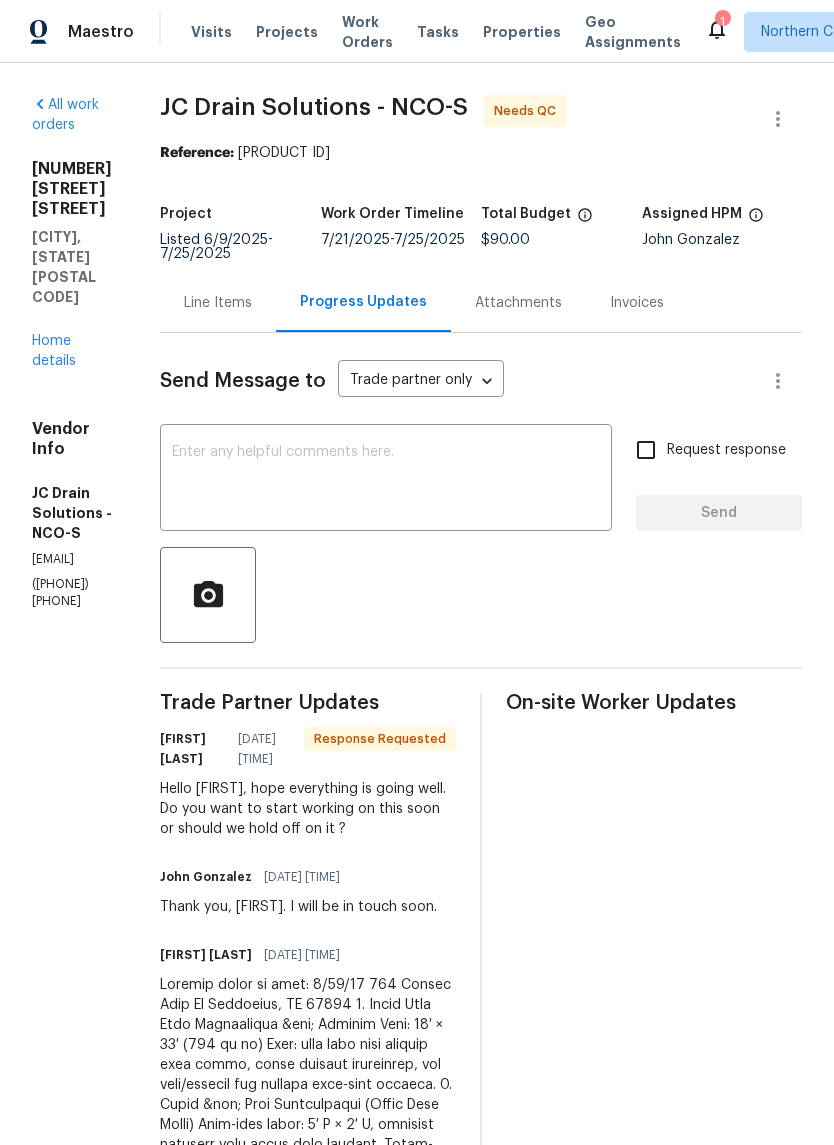 click at bounding box center (386, 480) 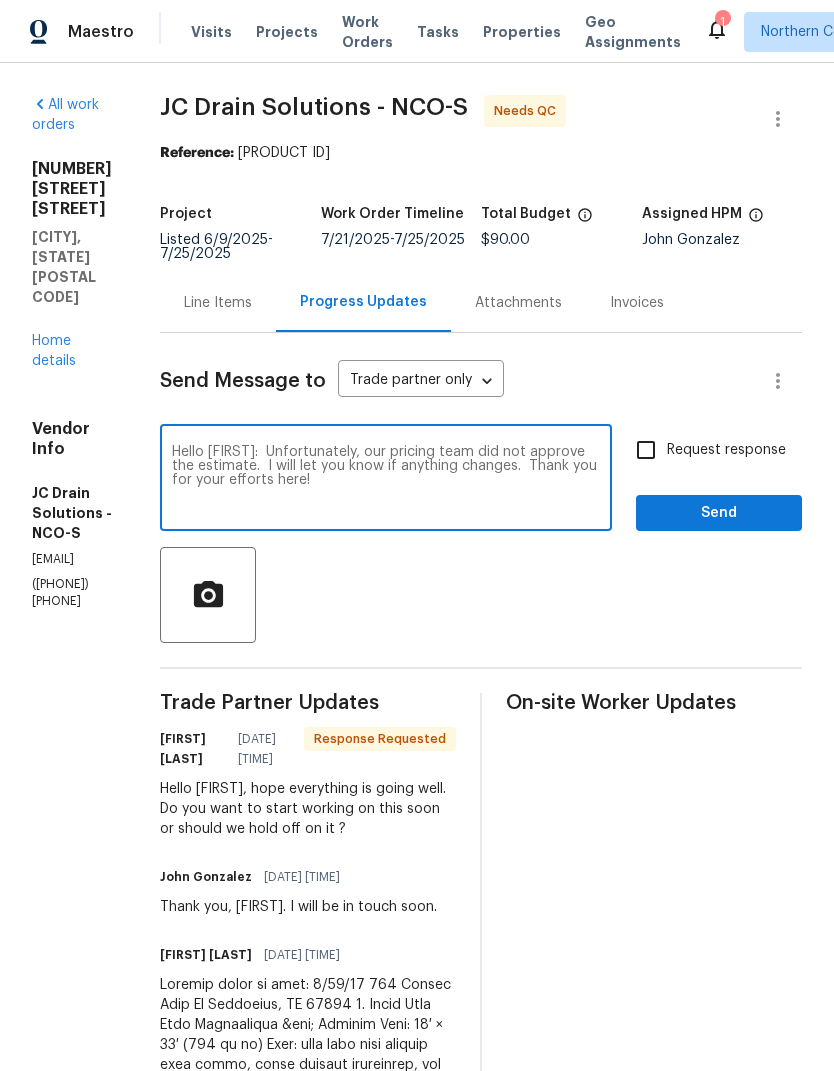 type on "Hello Juan:  Unfortunately, our pricing team did not approve the estimate.  I will let you know if anything changes.  Thank you for your efforts here!" 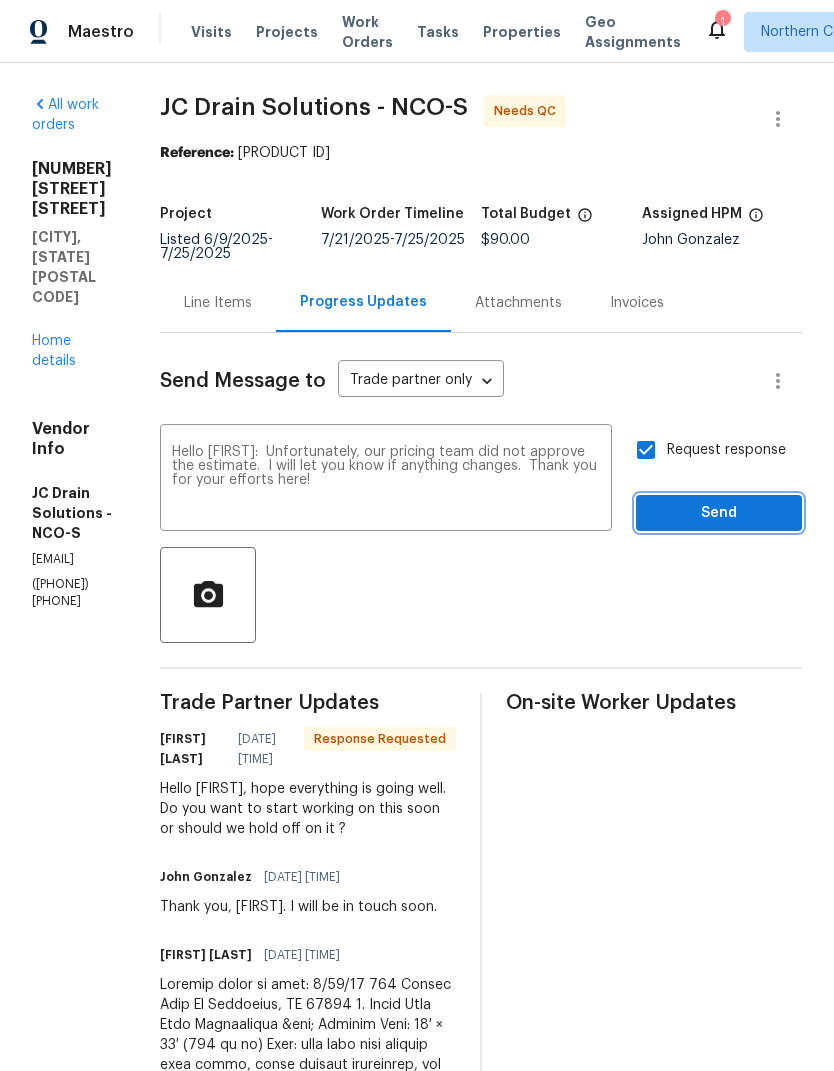 click on "Send" at bounding box center [719, 513] 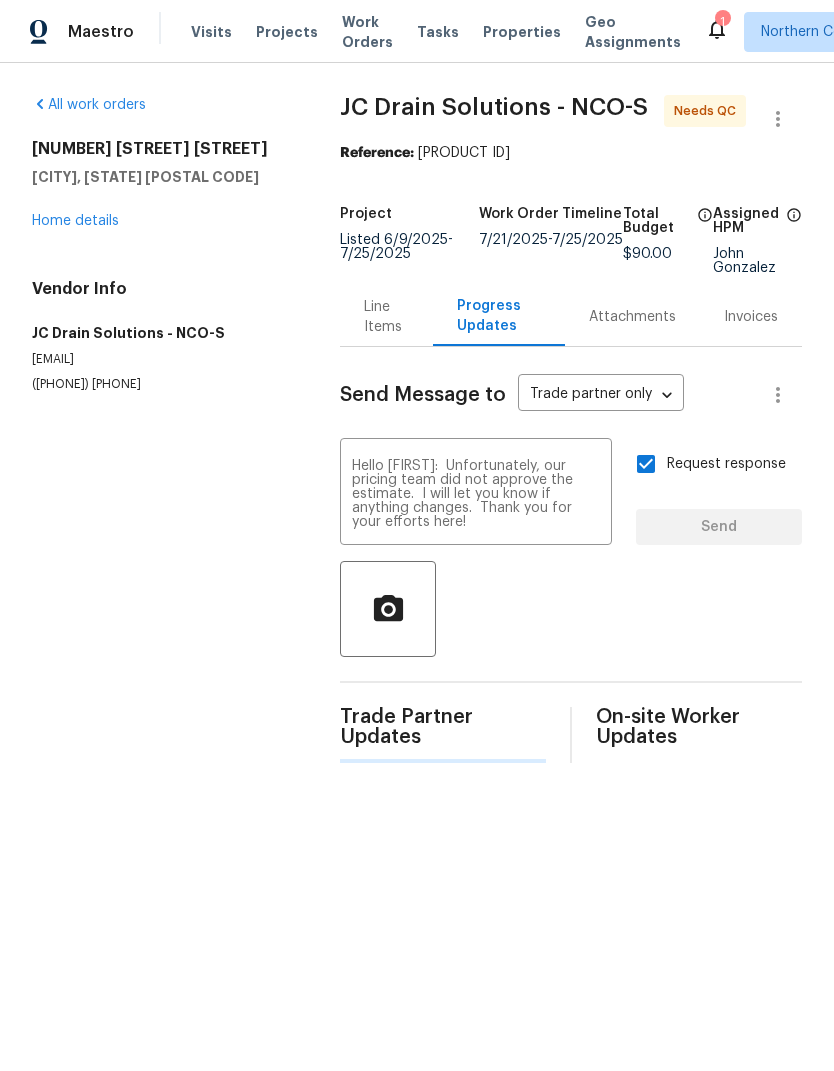 type 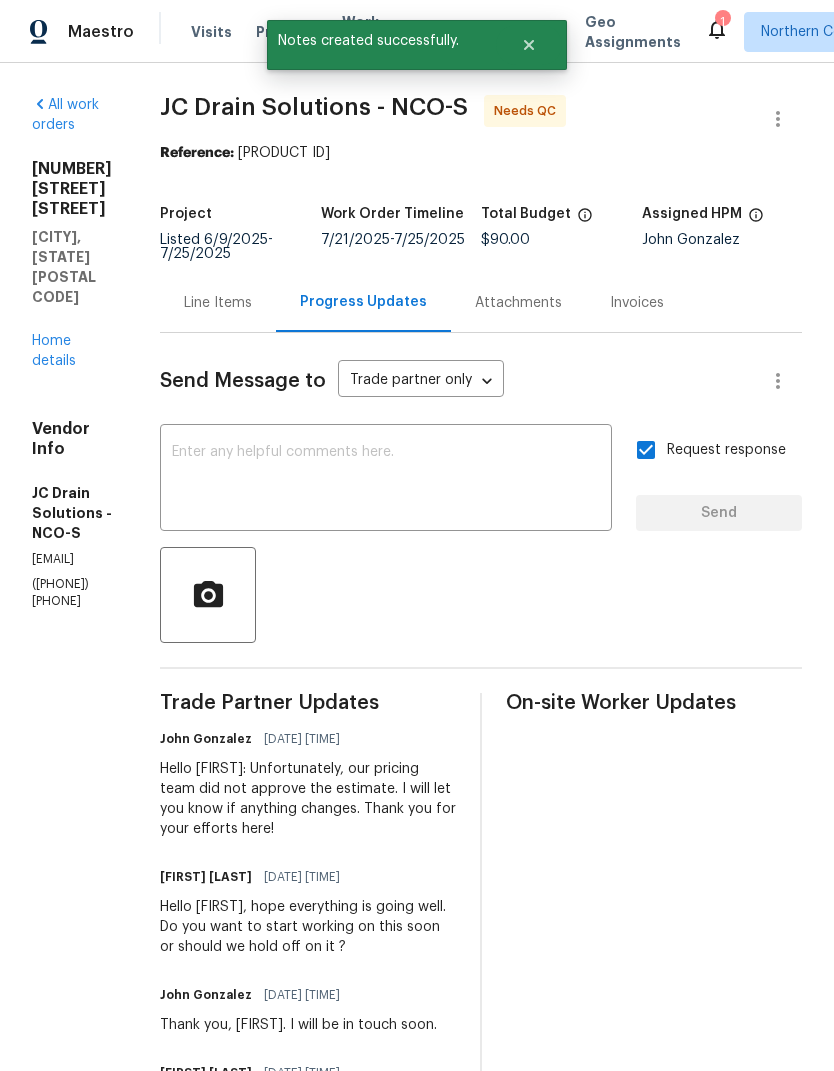 click on "Line Items" at bounding box center (218, 303) 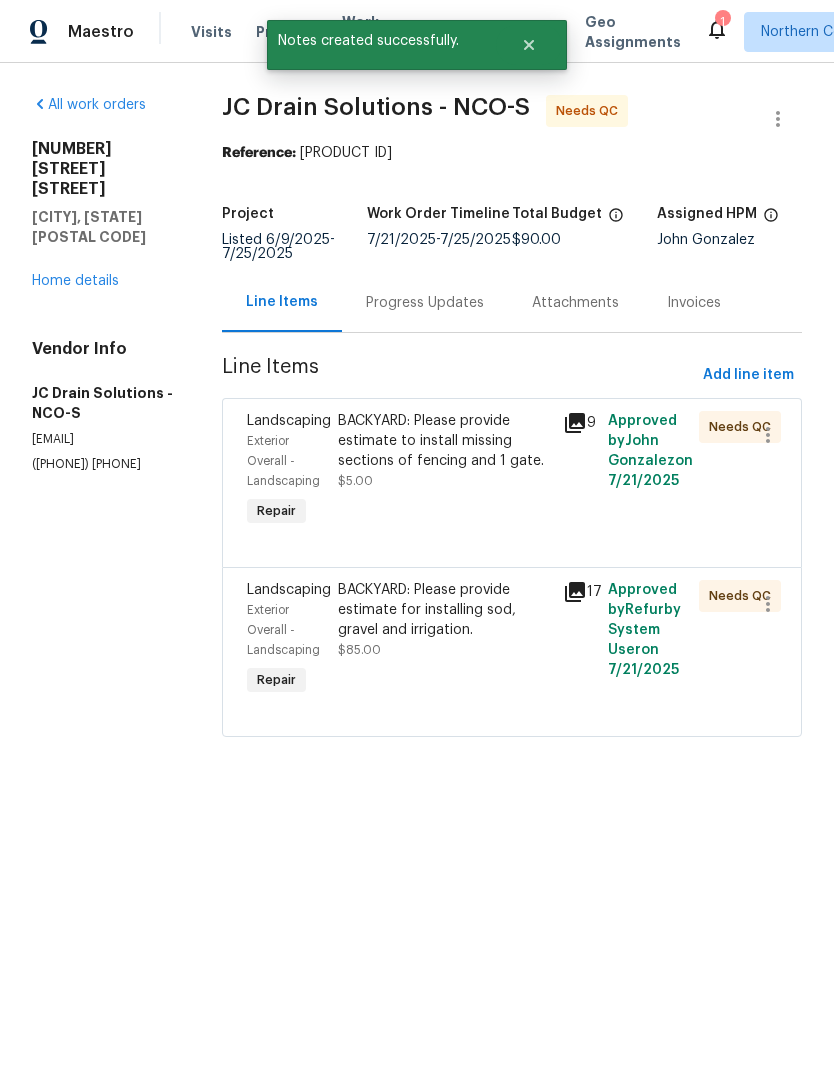 click on "BACKYARD: Please provide estimate to install missing sections of fencing and 1 gate." at bounding box center [445, 441] 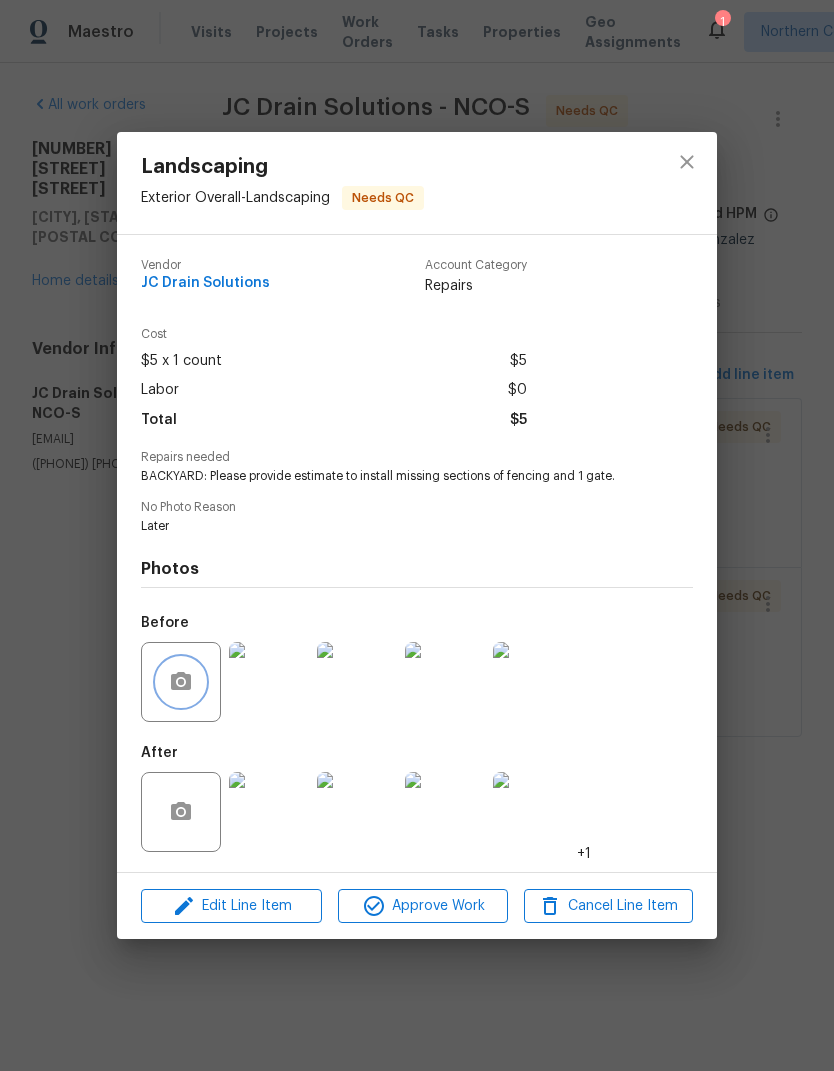click at bounding box center (181, 682) 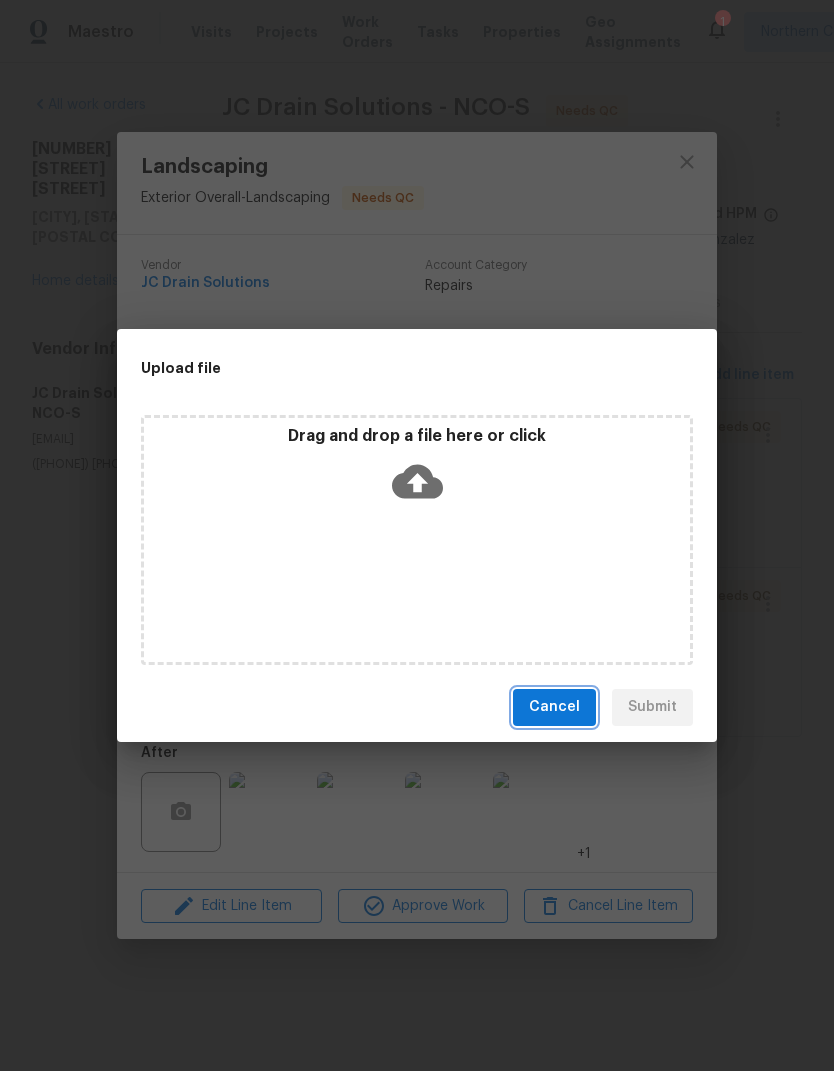 click on "Cancel" at bounding box center [554, 707] 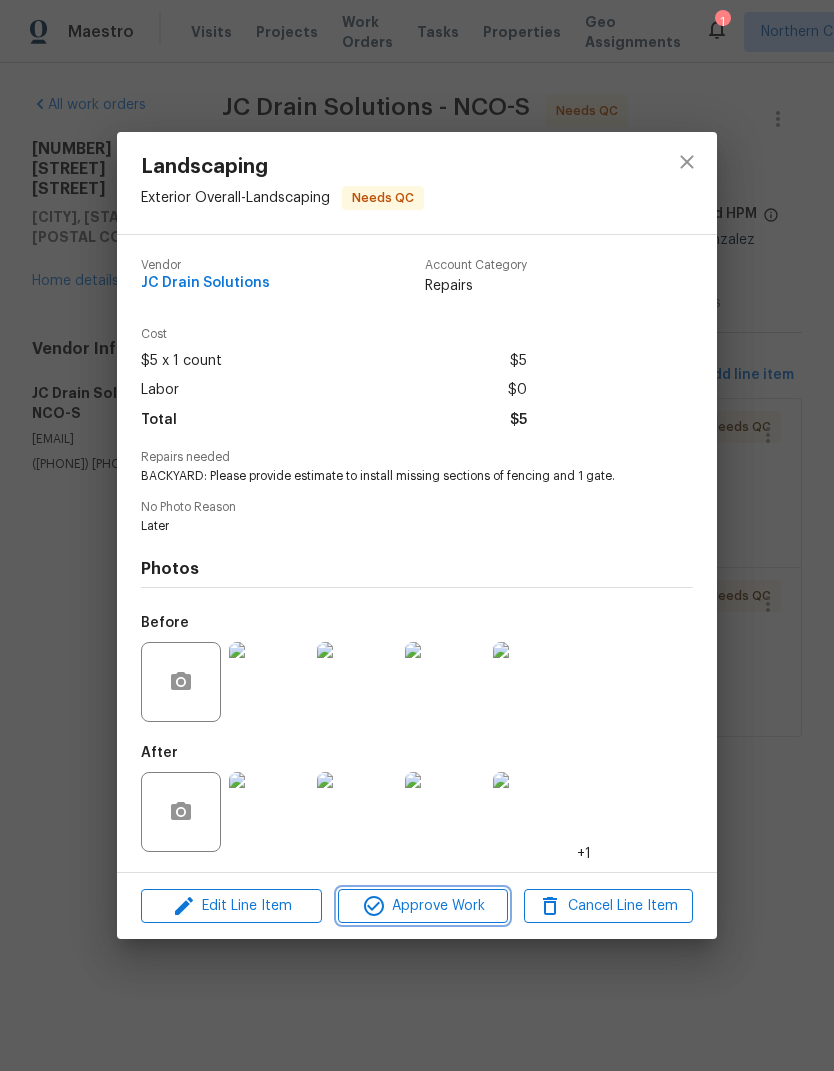 click on "Approve Work" at bounding box center (422, 906) 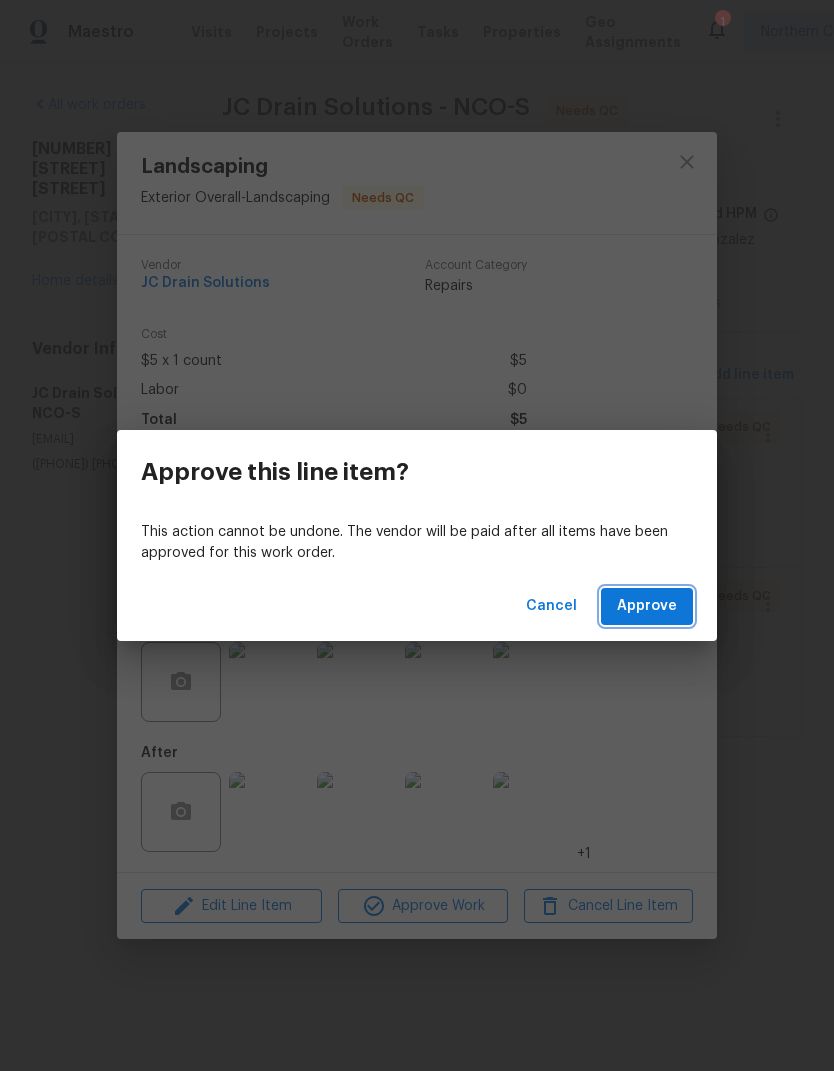 click on "Approve" at bounding box center (647, 606) 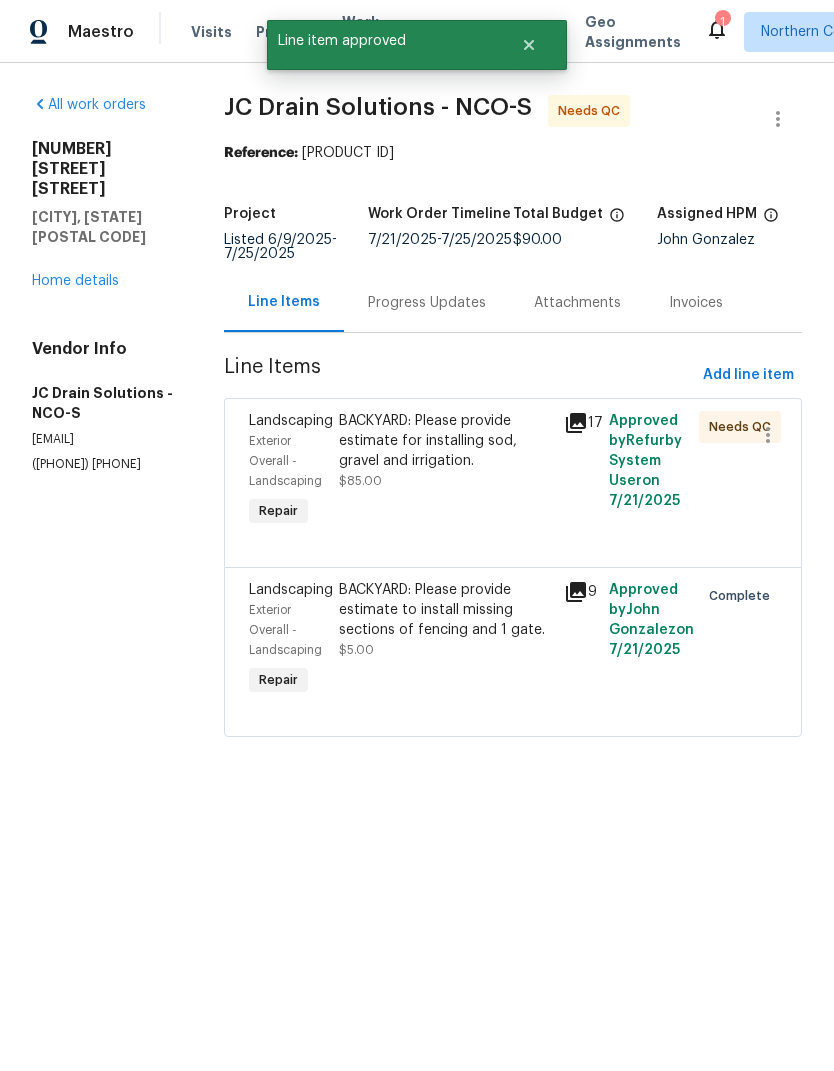 click on "Landscaping Exterior Overall - Landscaping Repair" at bounding box center [288, 640] 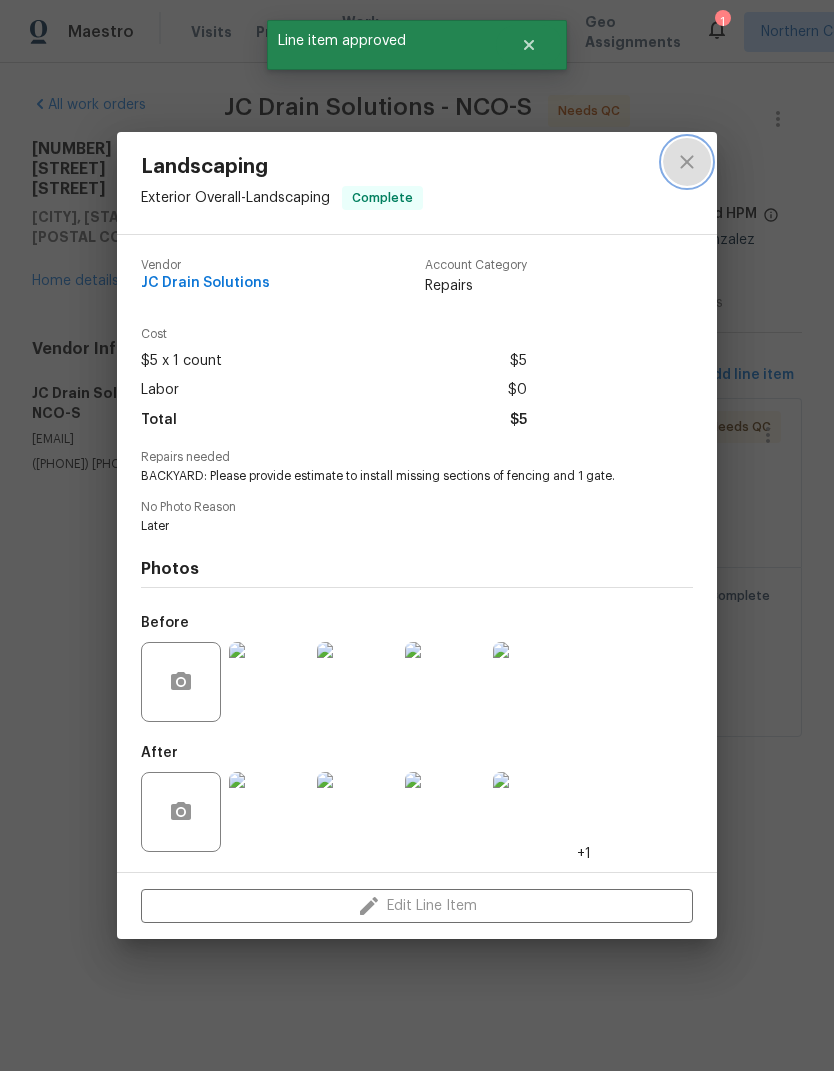 click 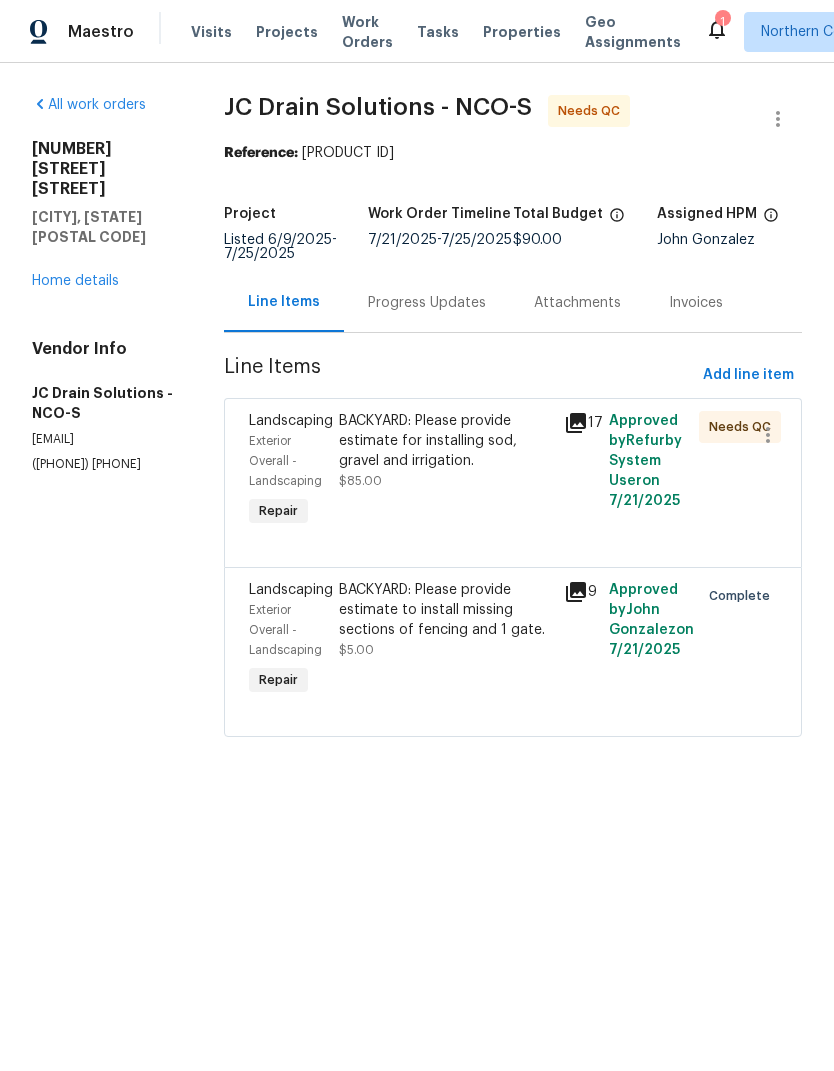 click on "BACKYARD: Please provide estimate for installing sod, gravel and irrigation. $85.00" at bounding box center (445, 451) 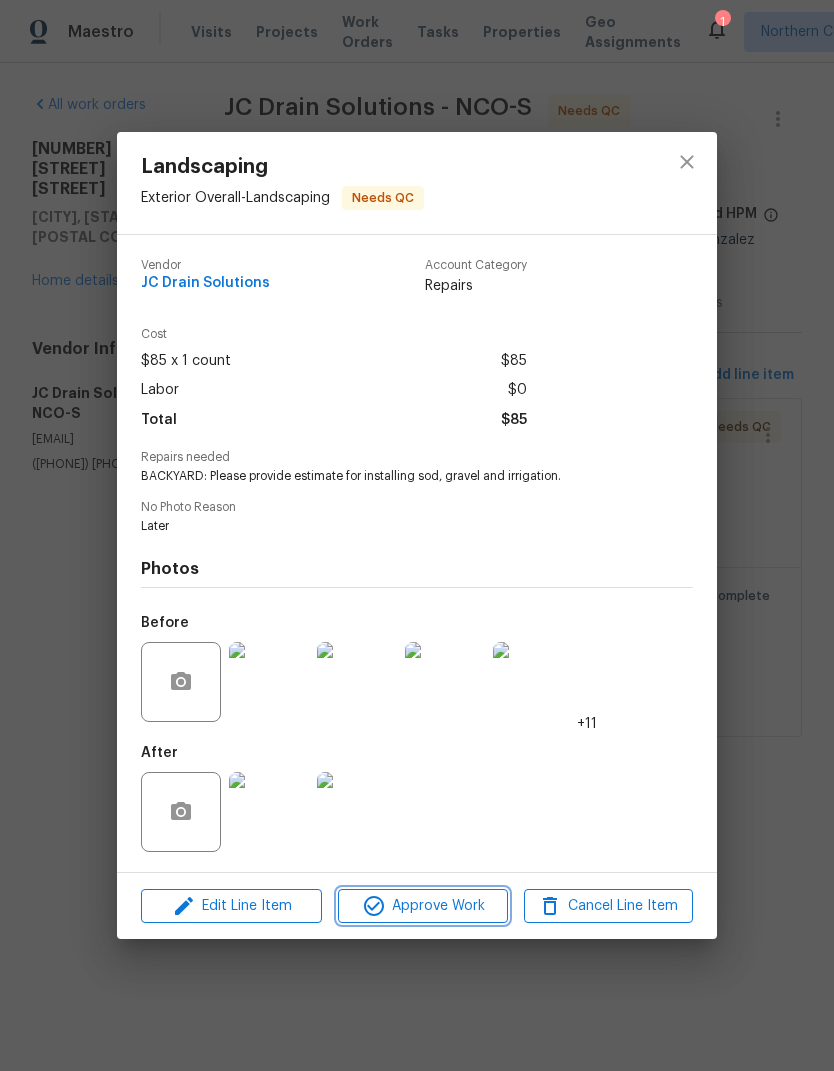 click on "Approve Work" at bounding box center (422, 906) 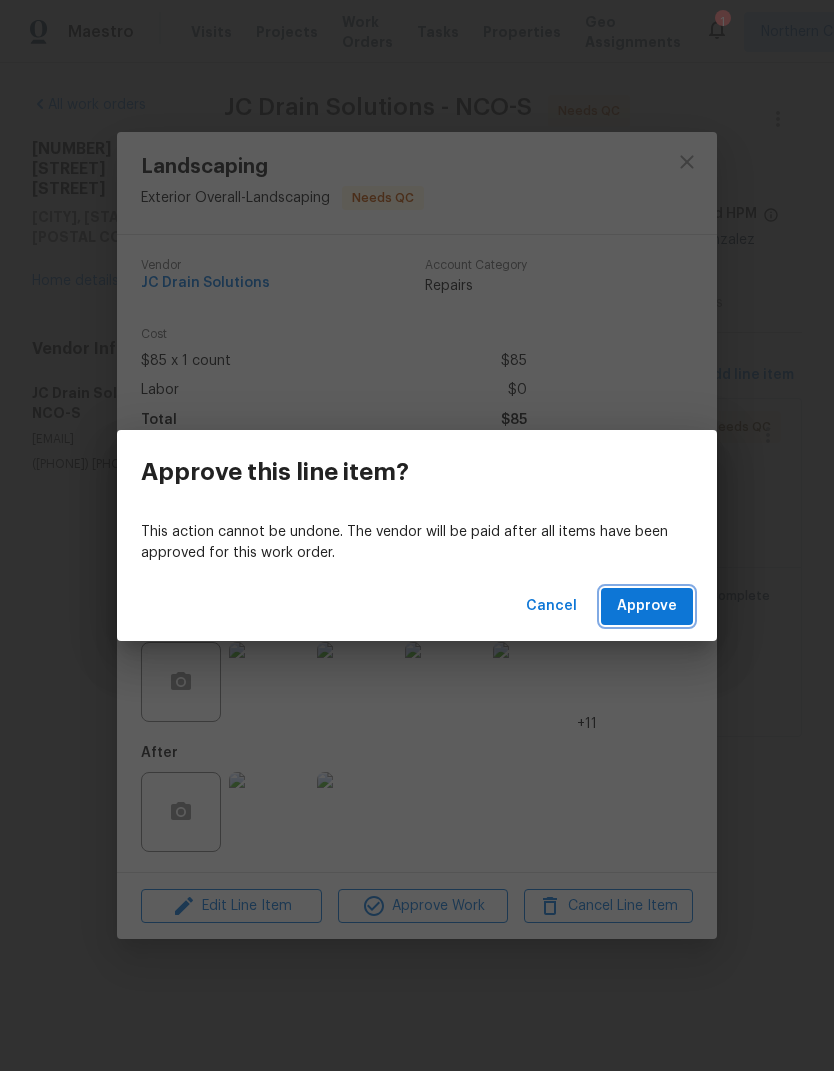 click on "Approve" at bounding box center [647, 606] 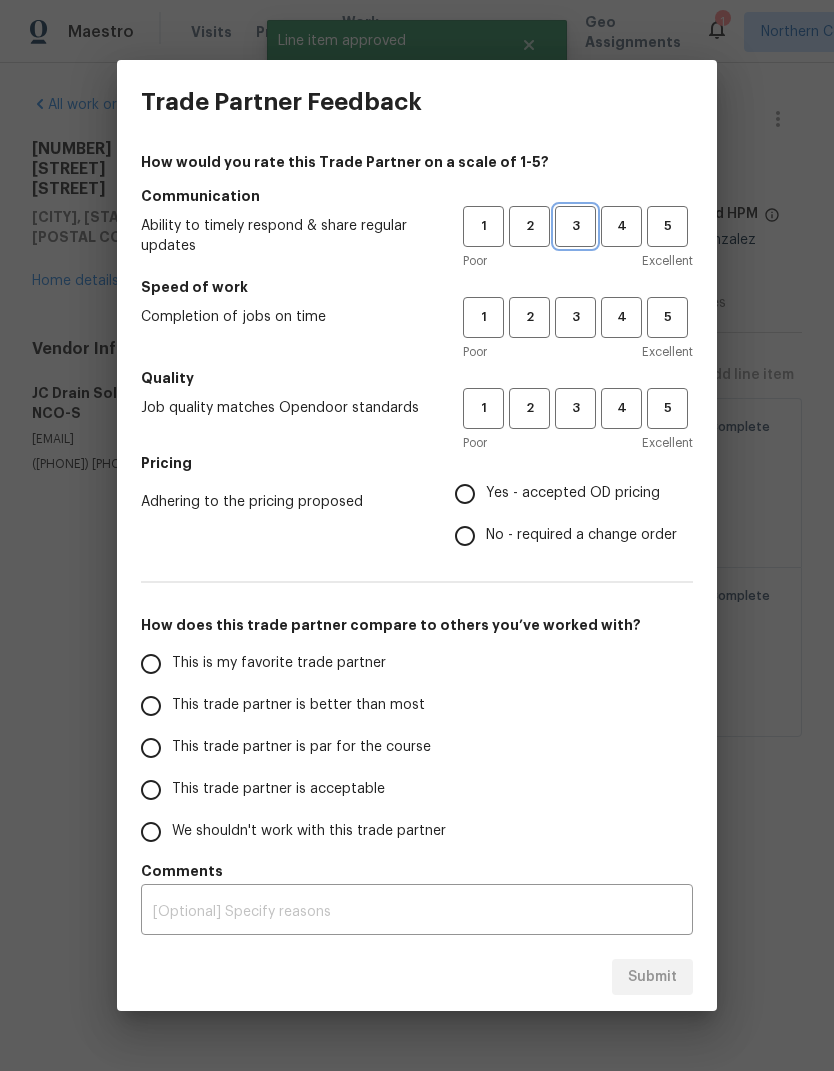 click on "3" at bounding box center [575, 226] 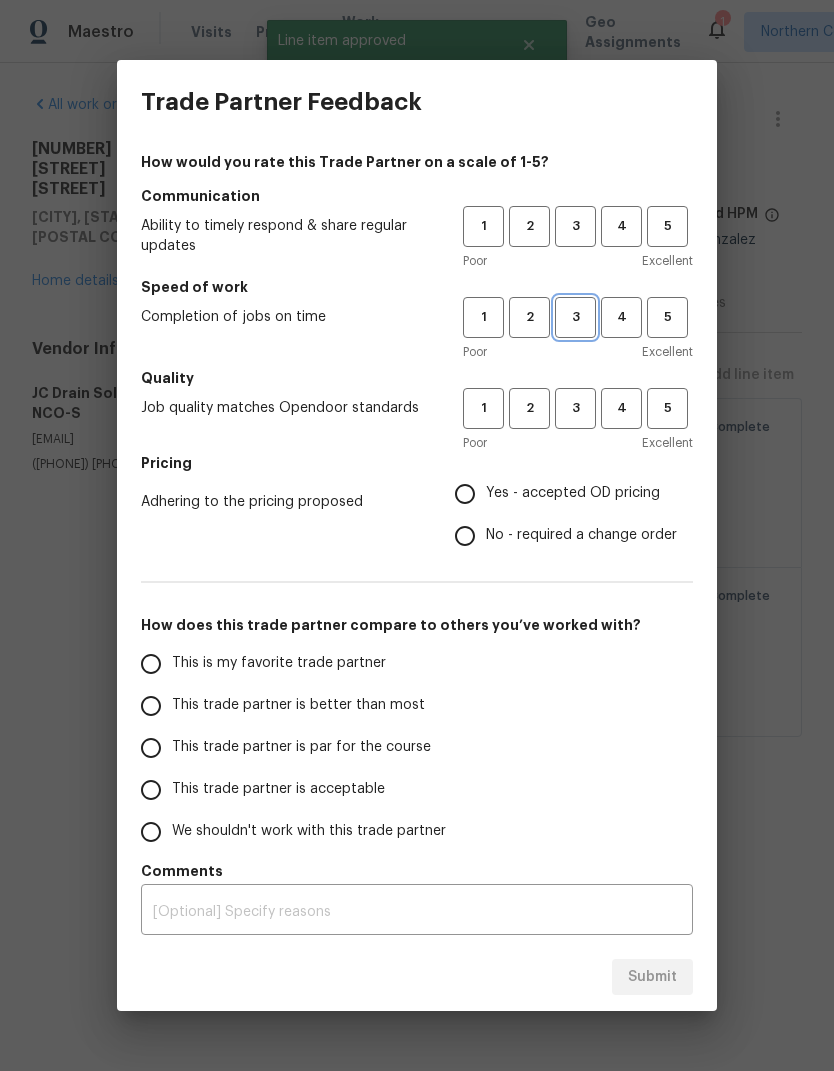 click on "3" at bounding box center [575, 317] 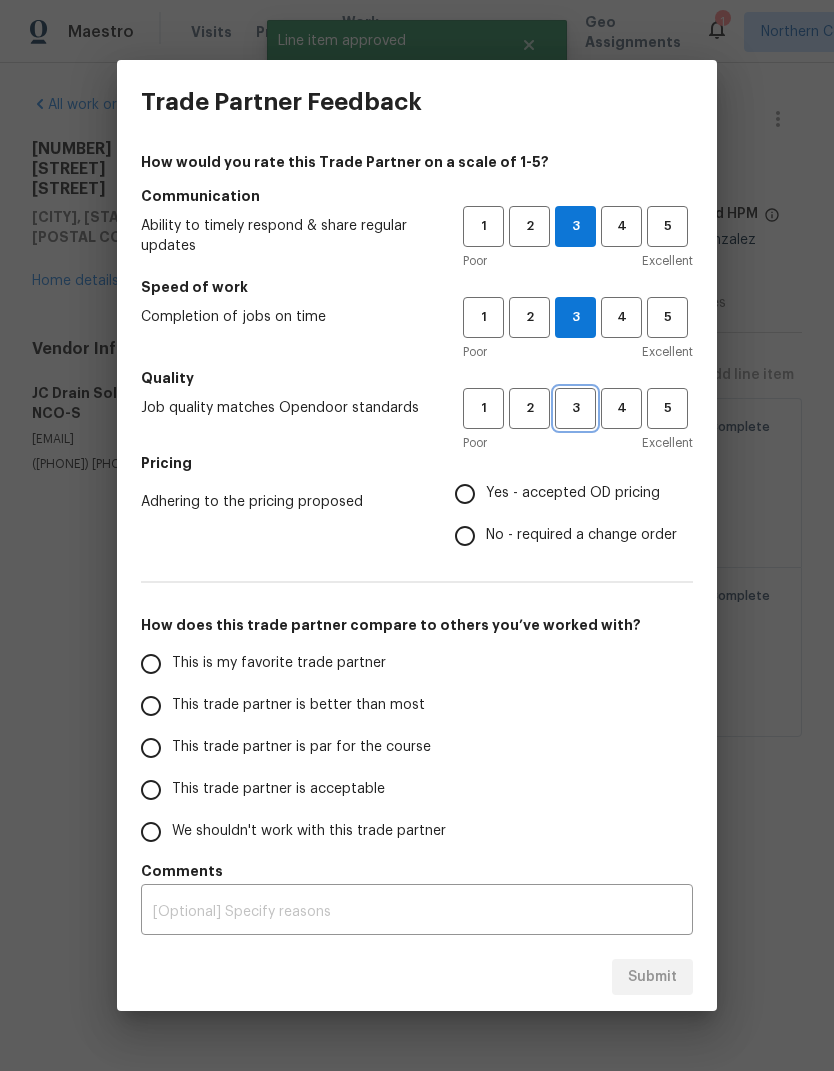 click on "3" at bounding box center (575, 408) 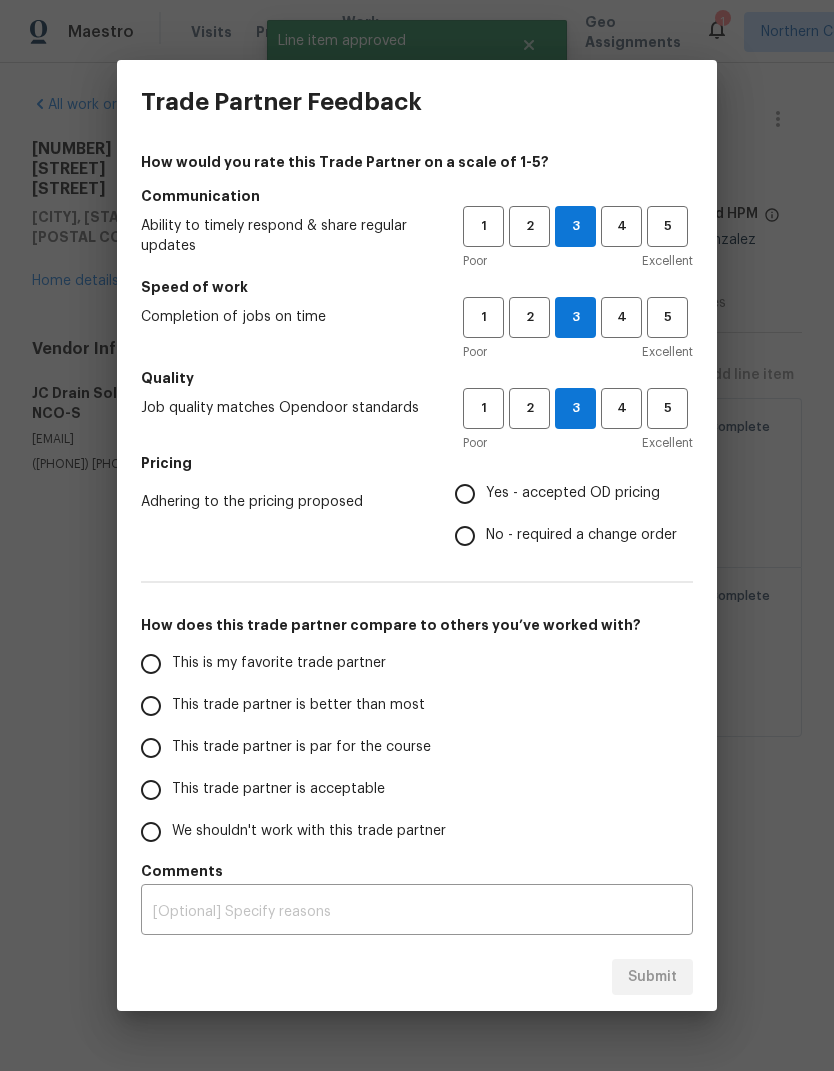click on "This is my favorite trade partner" at bounding box center (288, 664) 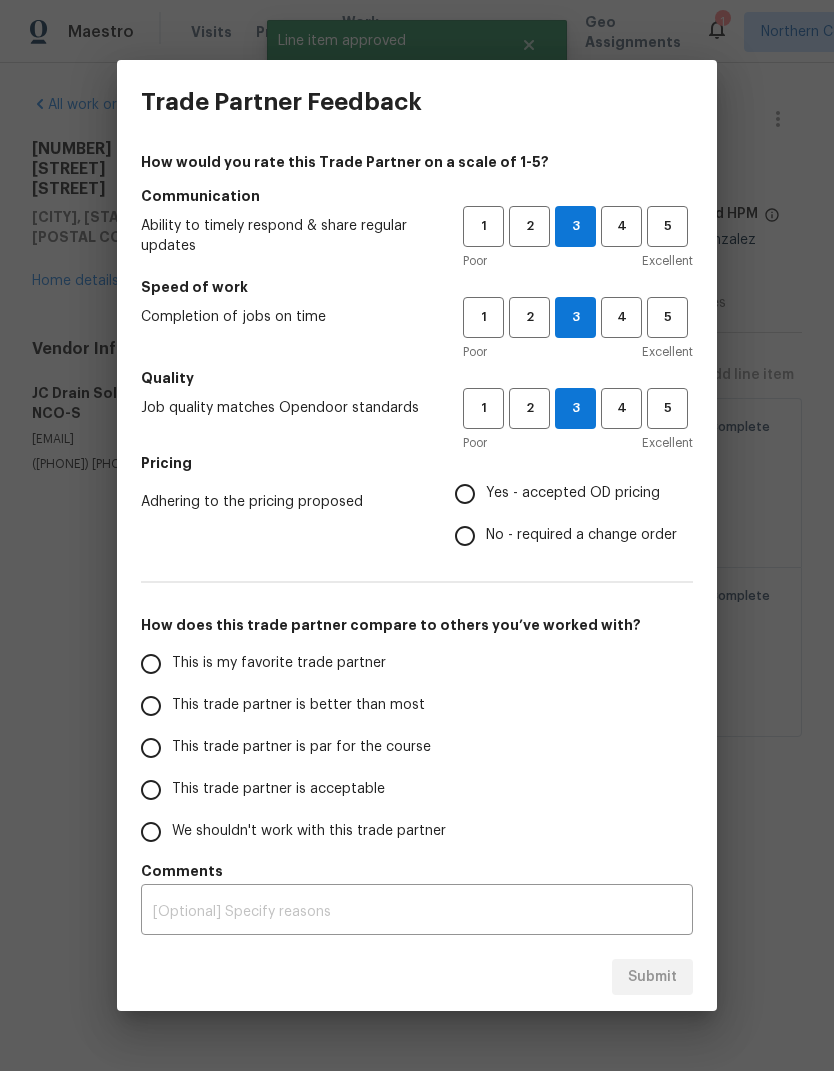 click on "This is my favorite trade partner" at bounding box center (151, 664) 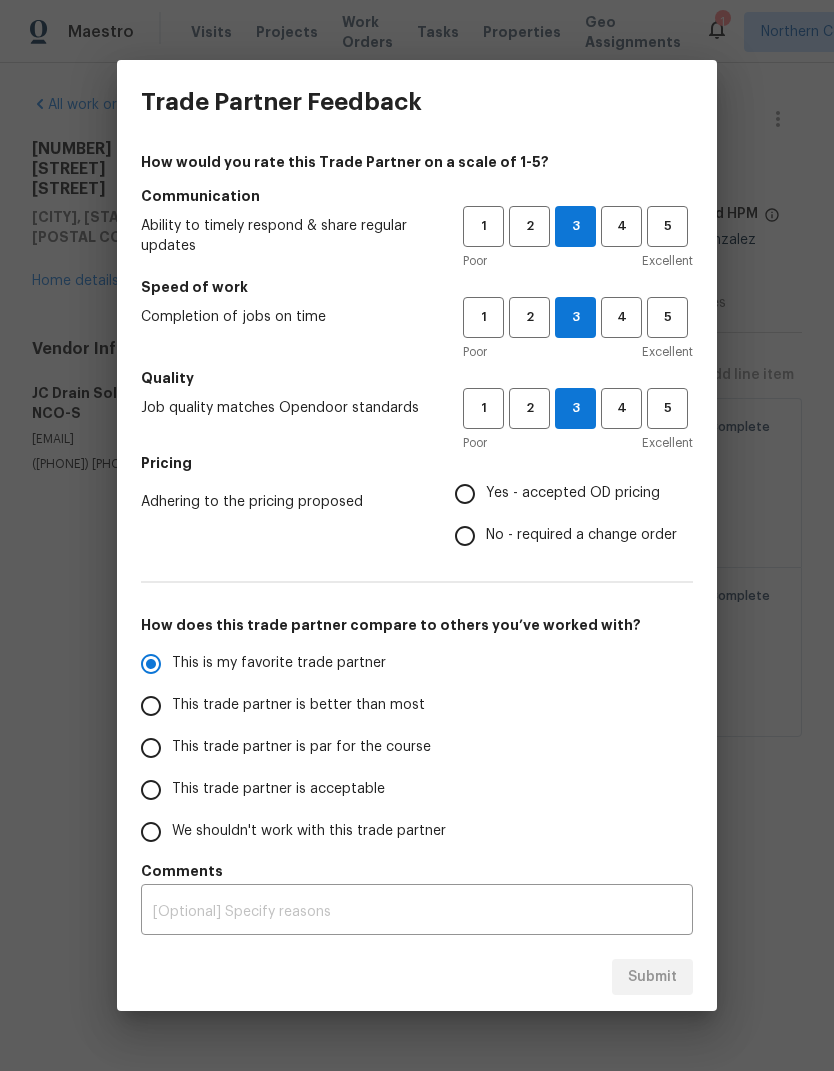 click on "This trade partner is par for the course" at bounding box center [151, 748] 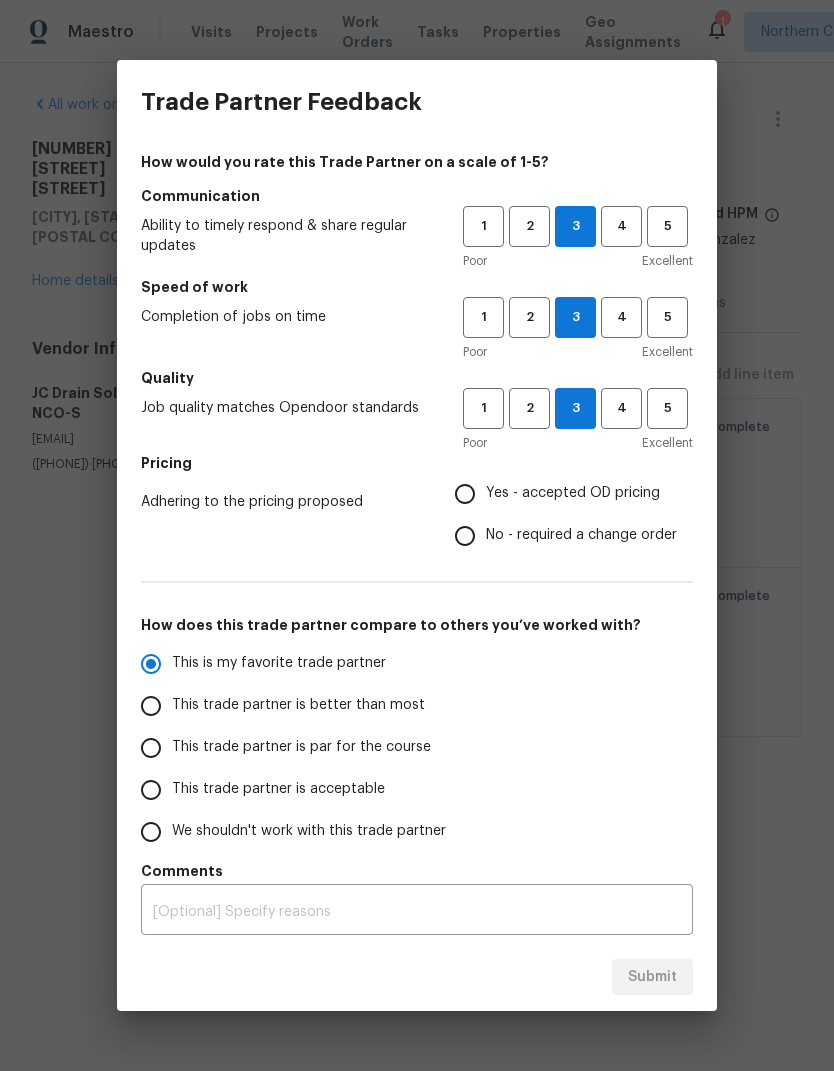 radio on "true" 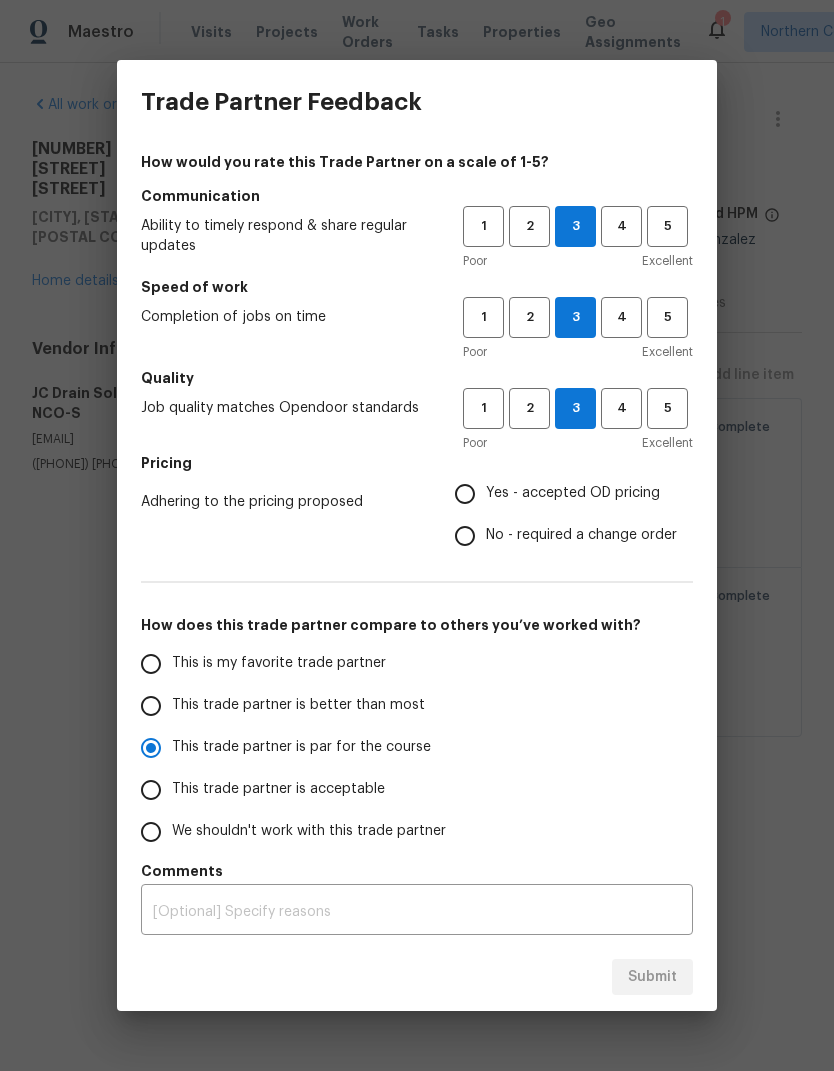 click on "x ​" at bounding box center [417, 912] 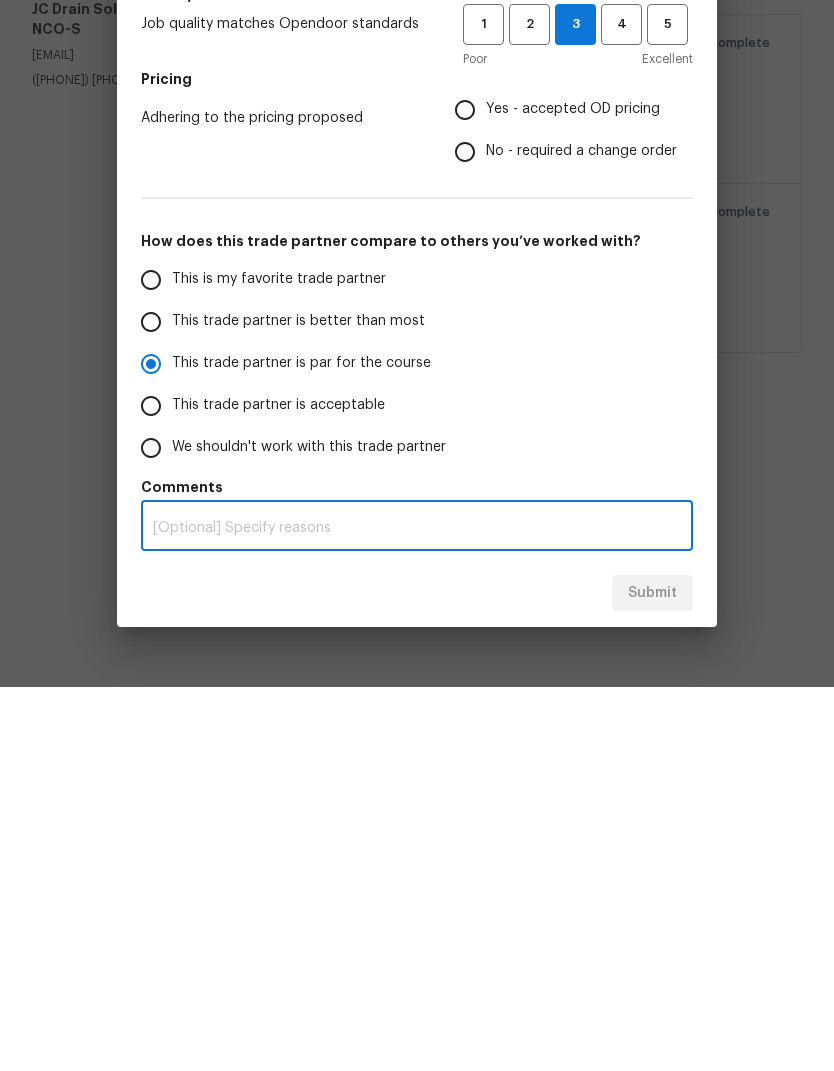click on "This trade partner is par for the course" at bounding box center (151, 748) 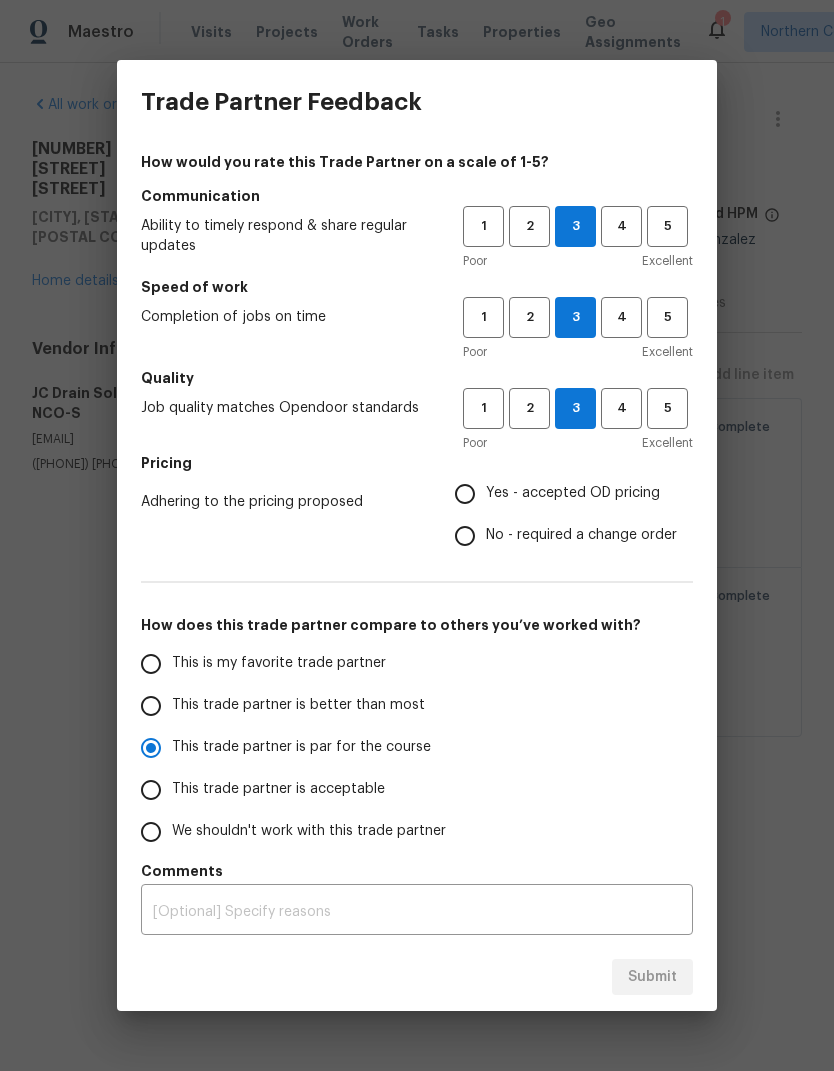 click on "Yes - accepted OD pricing" at bounding box center [465, 494] 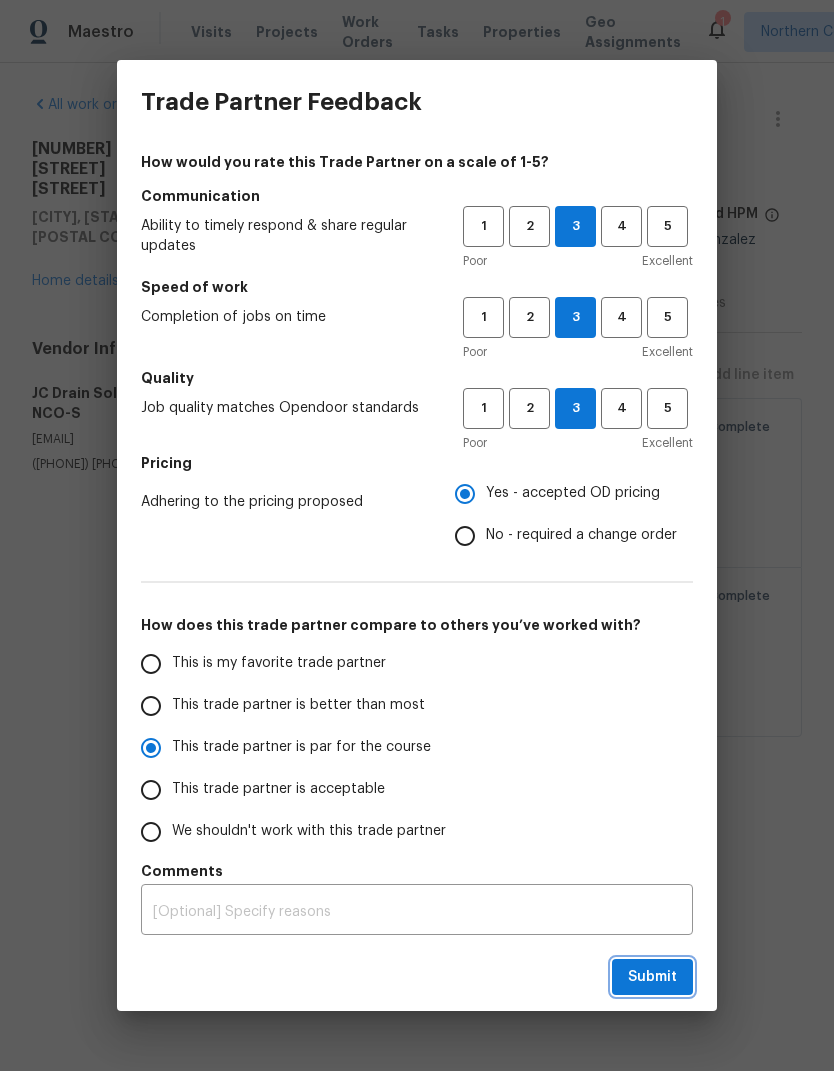 click on "Submit" at bounding box center [652, 977] 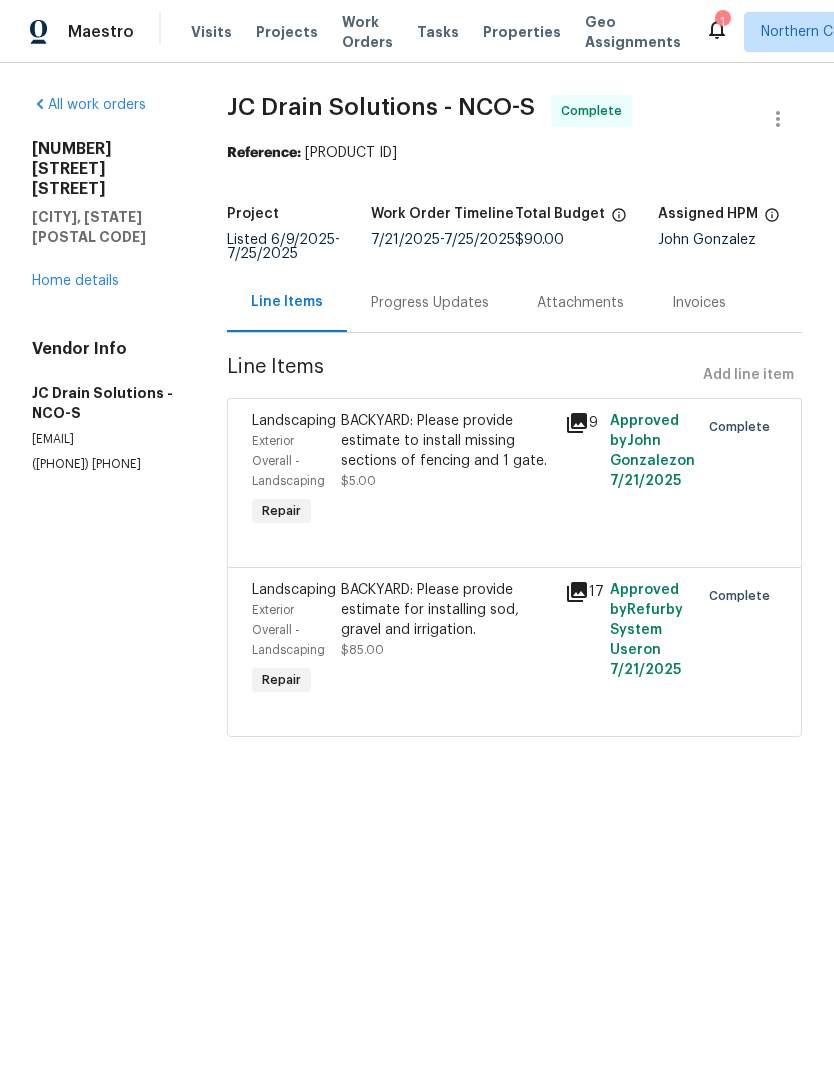 radio on "false" 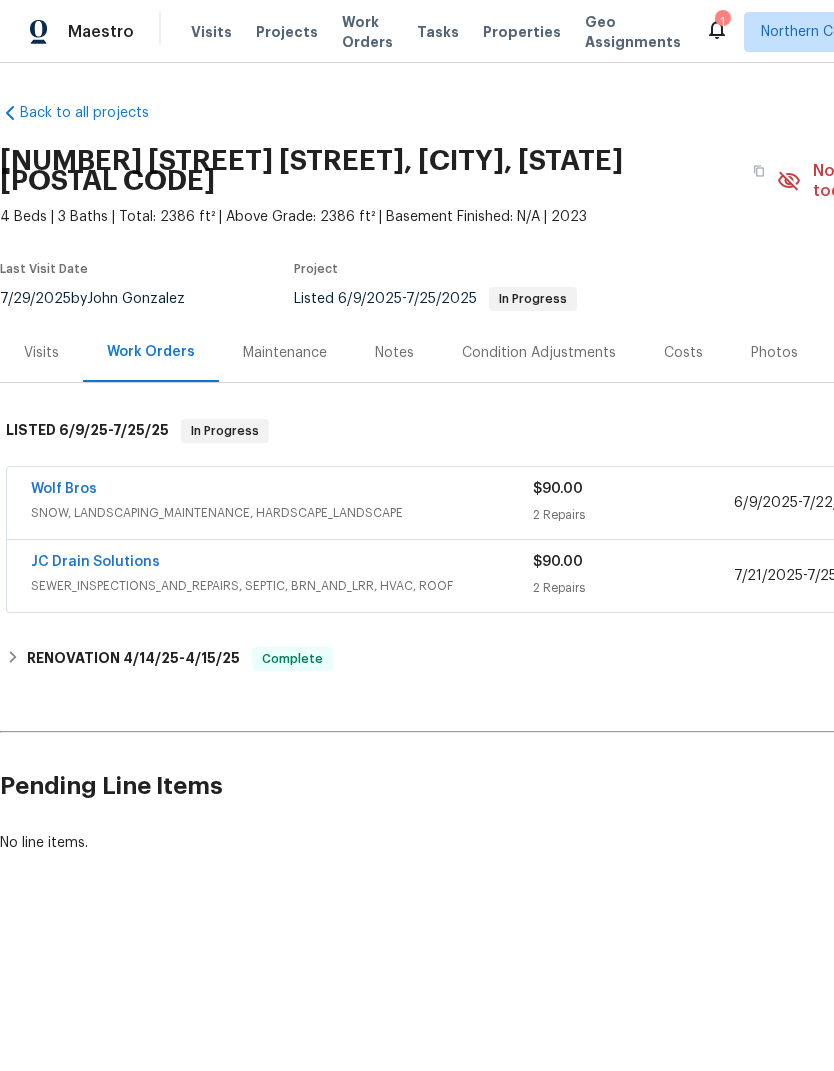 scroll, scrollTop: 0, scrollLeft: 0, axis: both 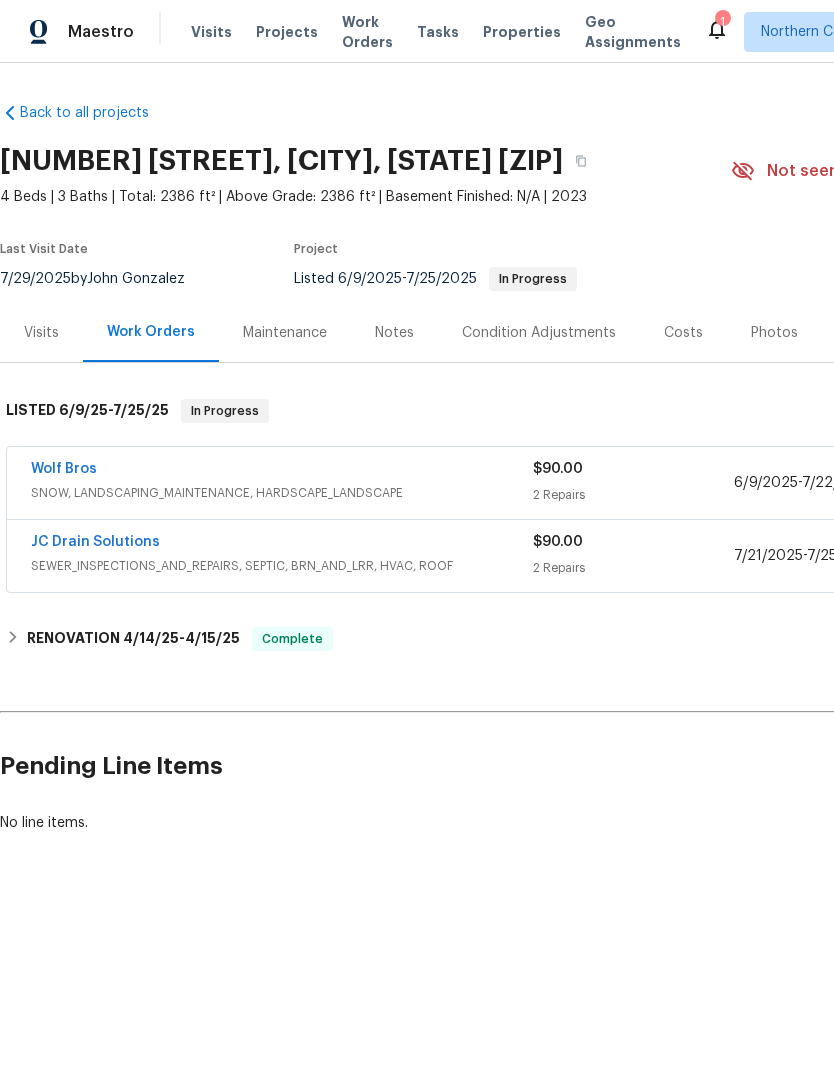 click on "Wolf Bros" at bounding box center [64, 469] 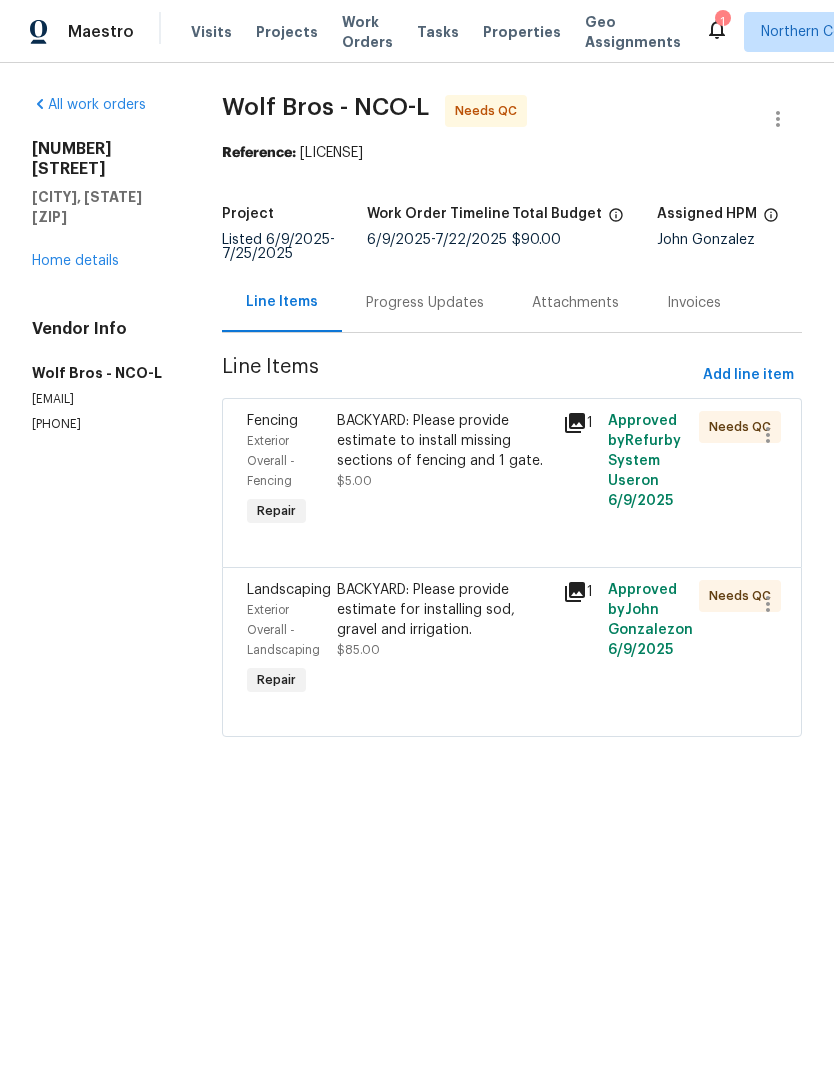 click on "Exterior Overall - Fencing" at bounding box center [286, 461] 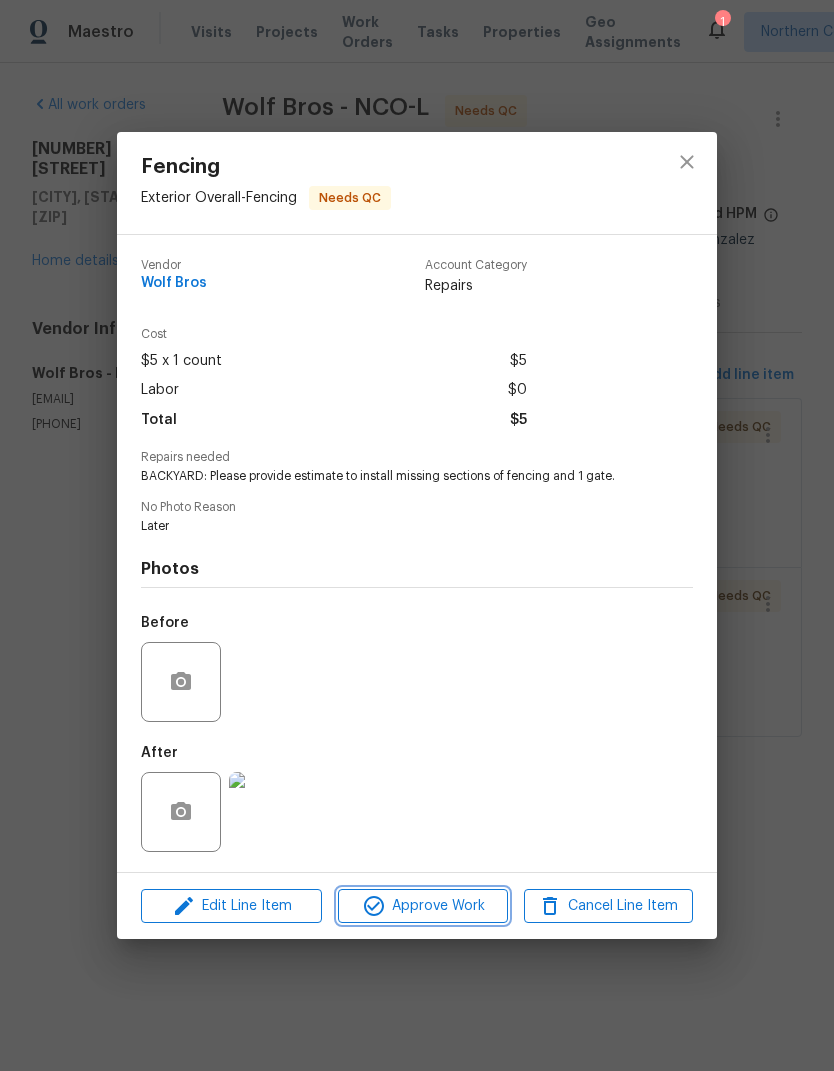 click on "Approve Work" at bounding box center [422, 906] 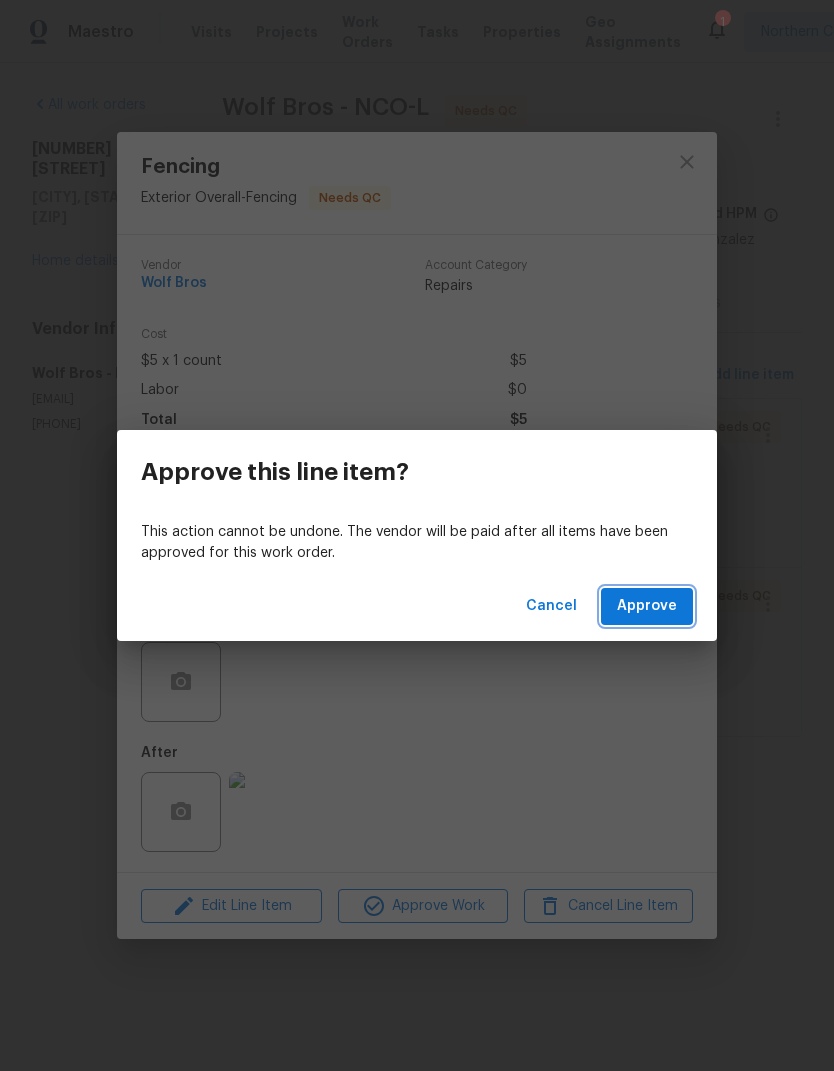click on "Approve" at bounding box center [647, 606] 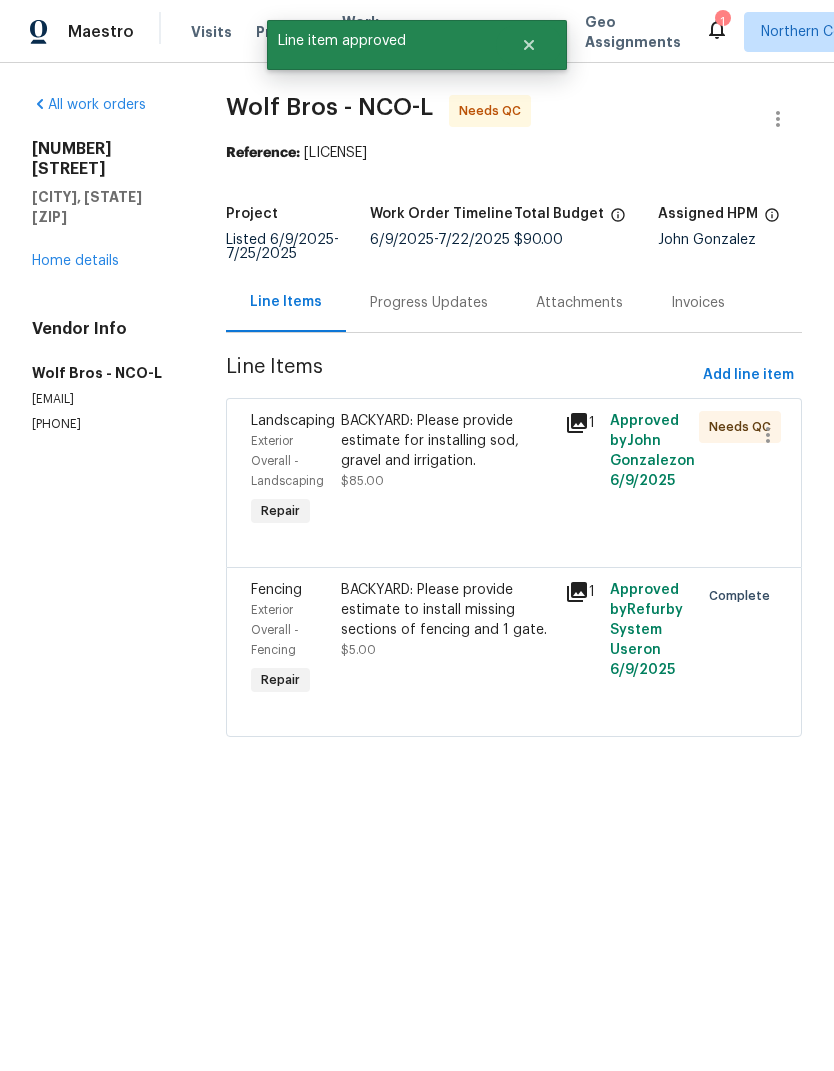 click on "BACKYARD:  Please provide estimate for installing sod, gravel and irrigation. $85.00" at bounding box center (447, 471) 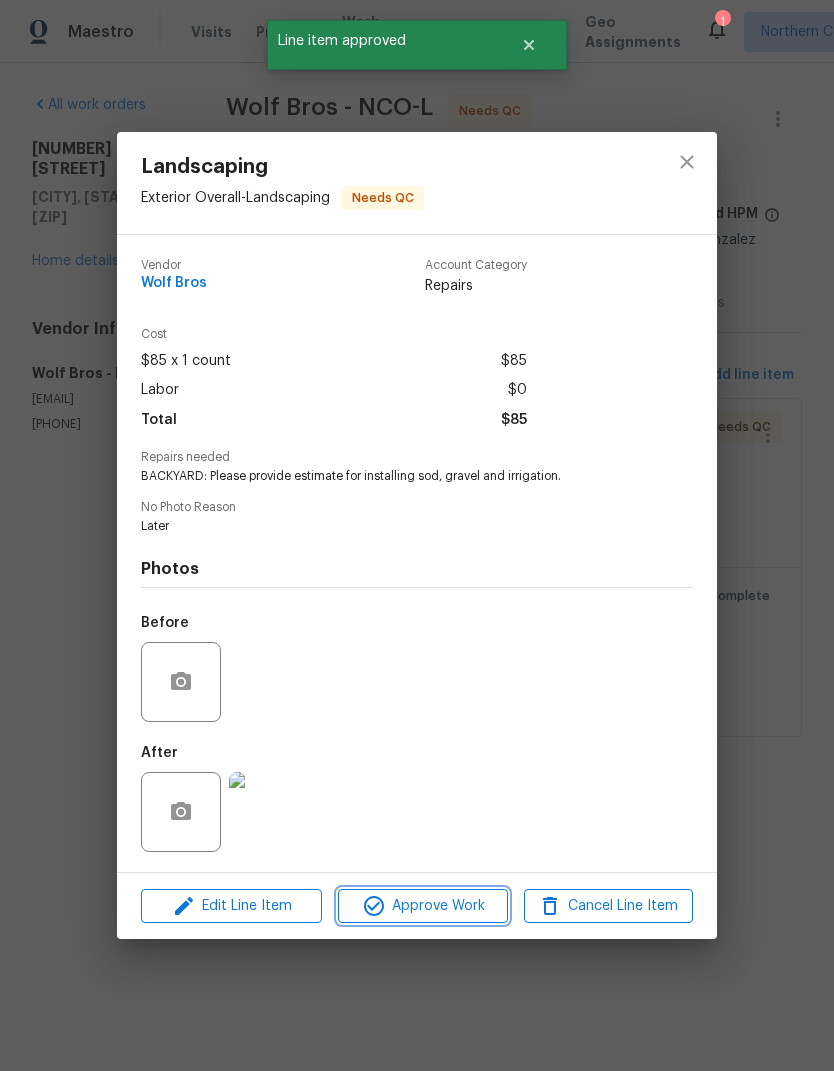 click on "Approve Work" at bounding box center [422, 906] 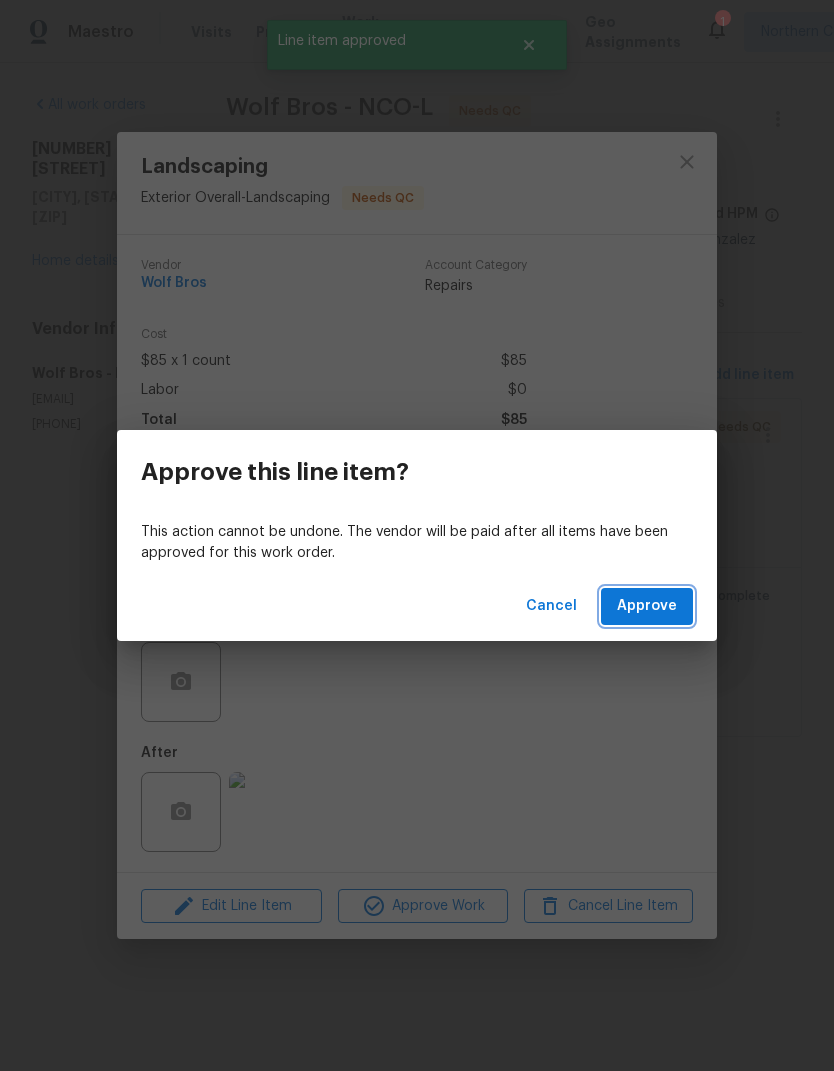 click on "Approve" at bounding box center [647, 606] 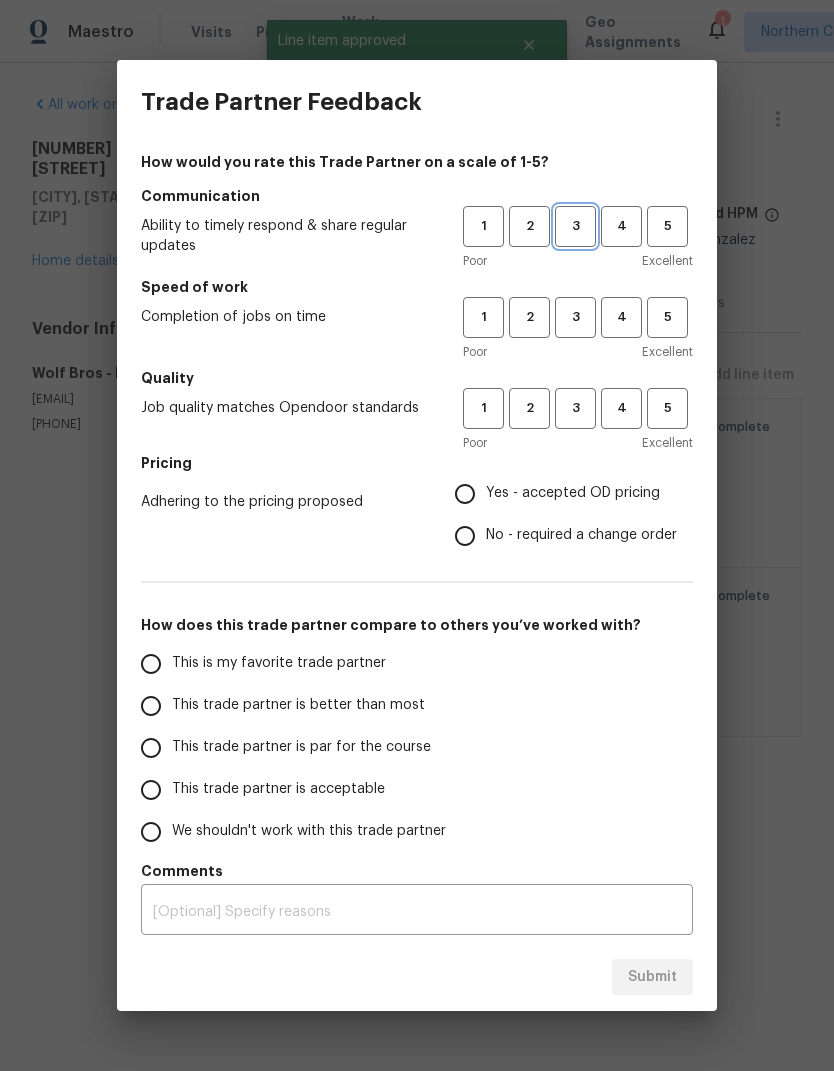 click on "3" at bounding box center (575, 226) 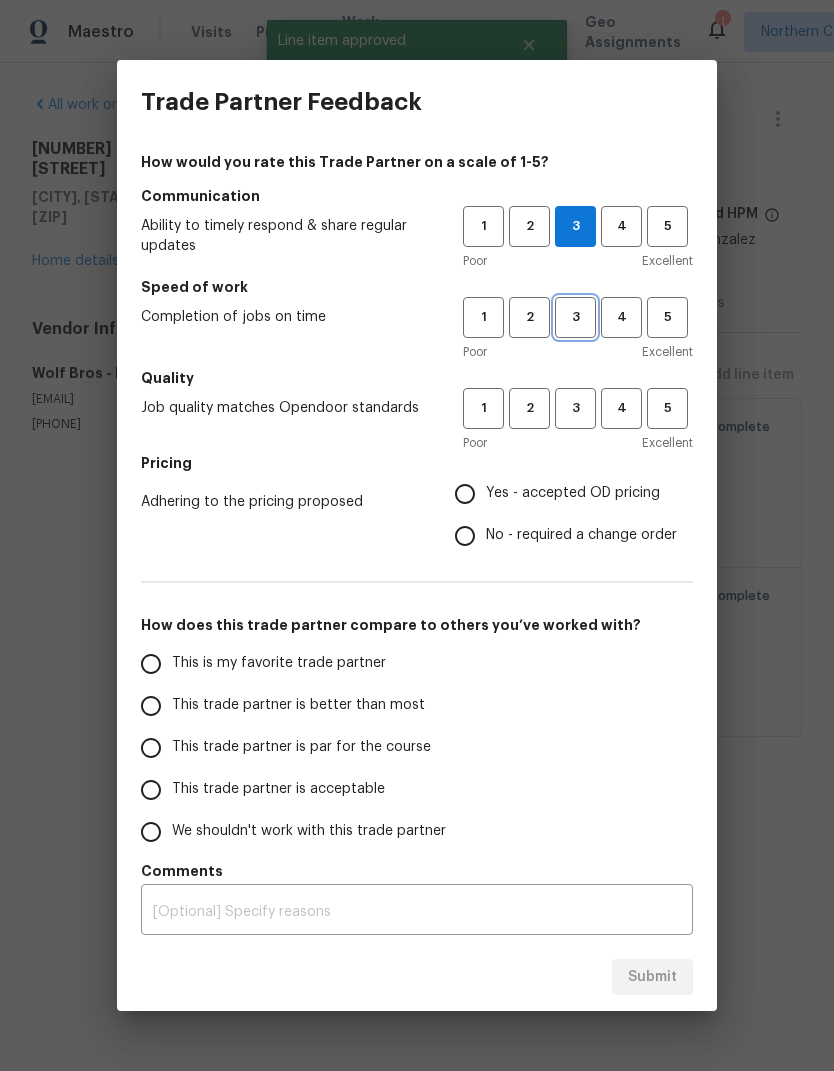 click on "3" at bounding box center [575, 317] 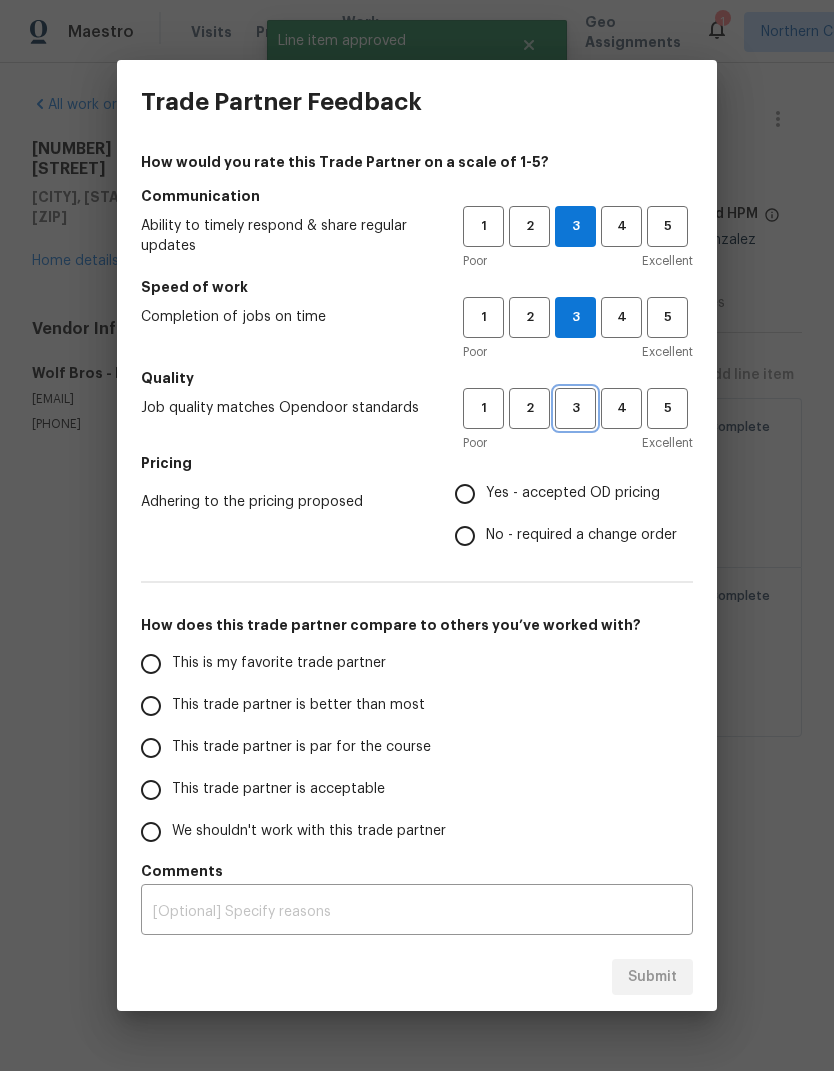 click on "3" at bounding box center (575, 408) 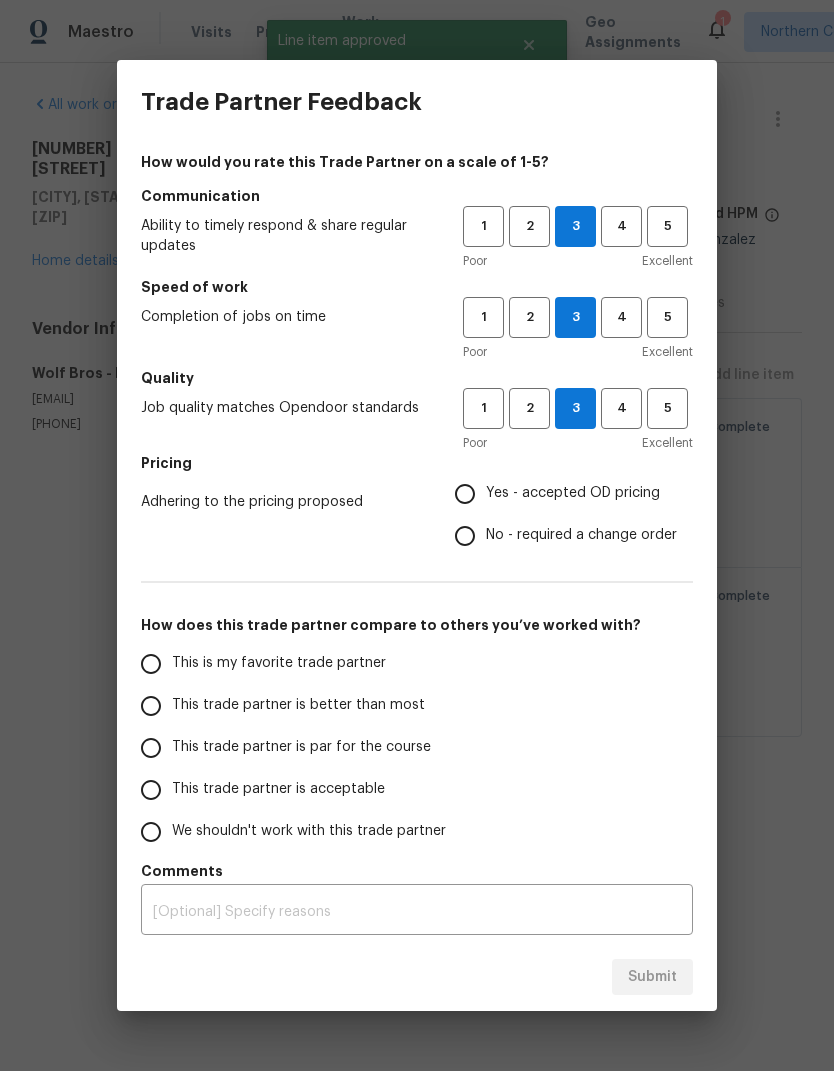 click on "This is my favorite trade partner" at bounding box center [151, 664] 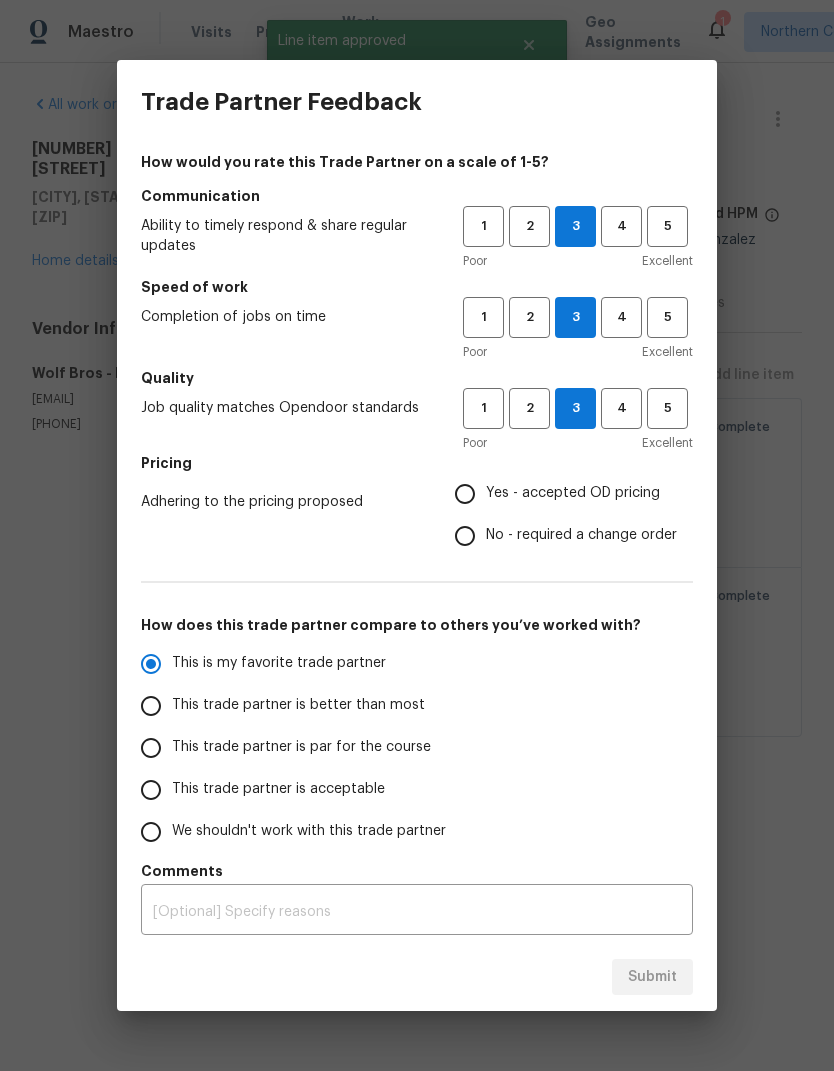 click on "Yes - accepted OD pricing" at bounding box center [465, 494] 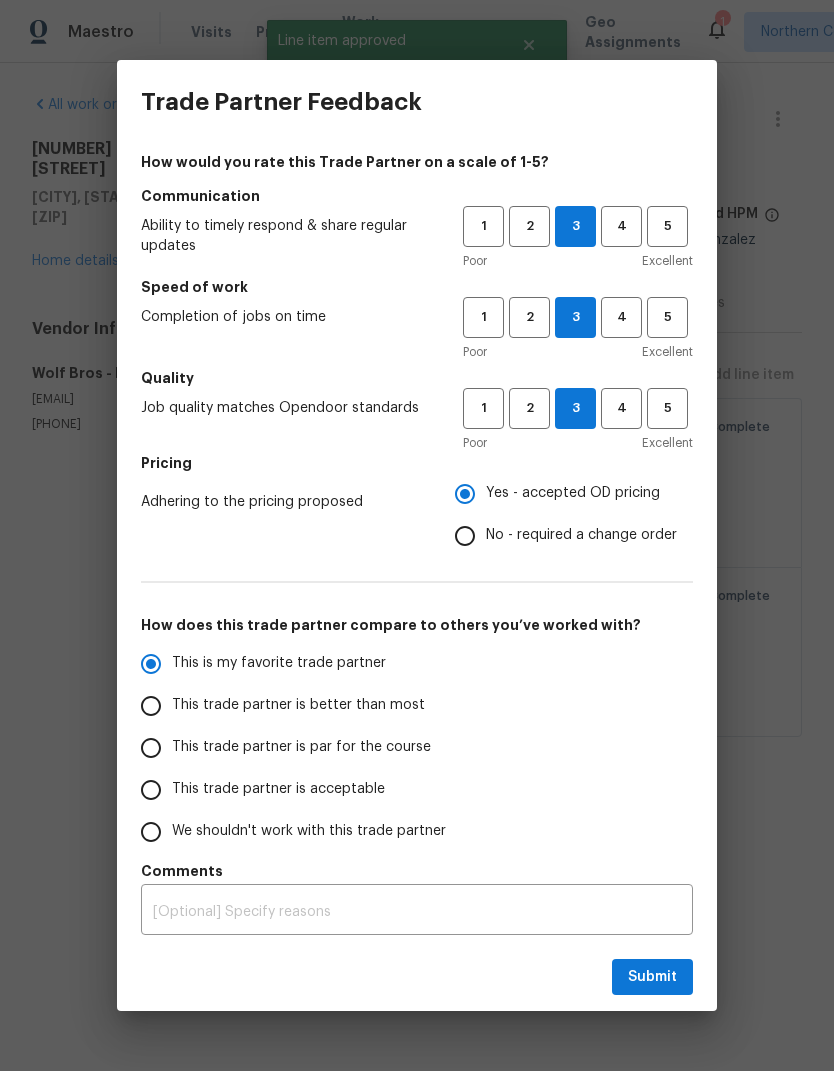 click on "Submit" at bounding box center (417, 977) 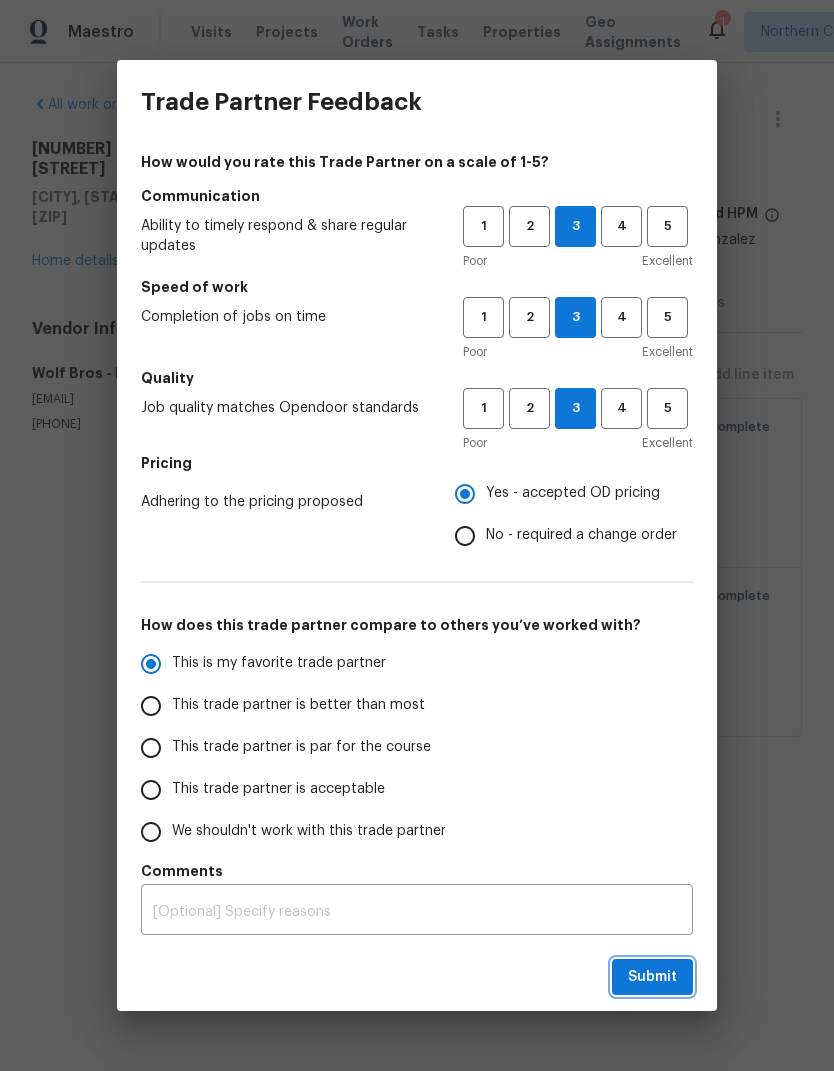 click on "Submit" at bounding box center (652, 977) 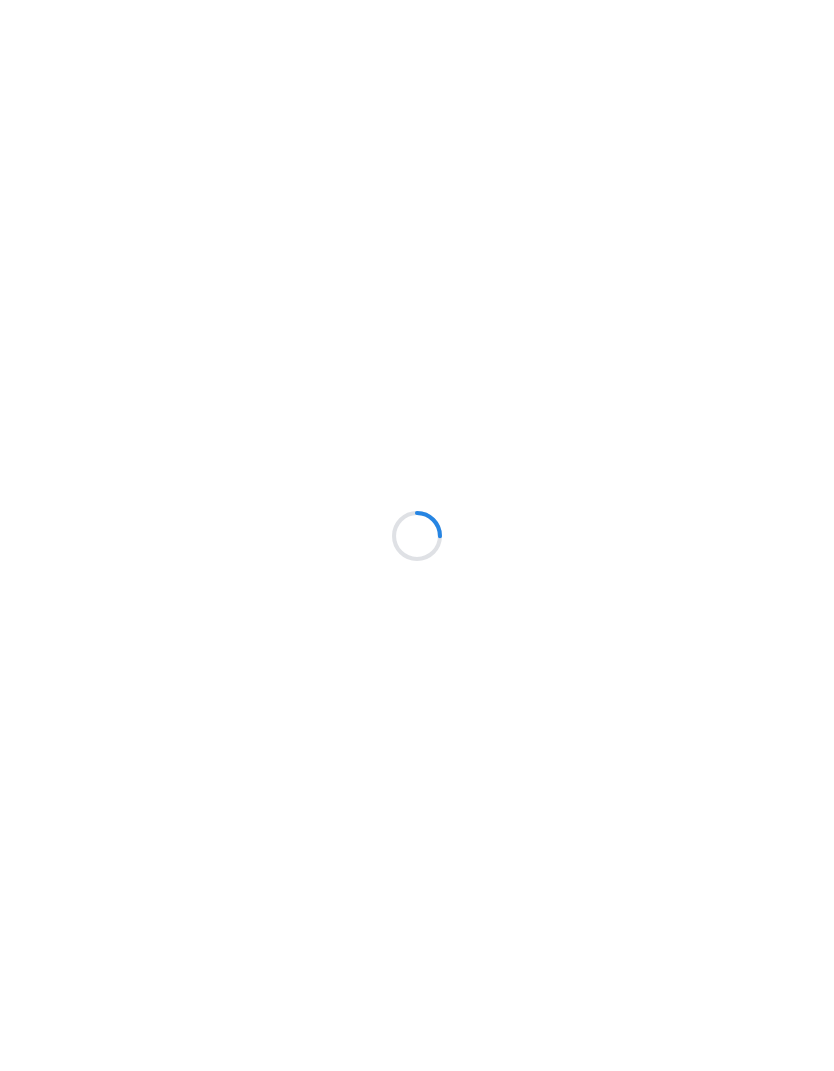 scroll, scrollTop: 0, scrollLeft: 0, axis: both 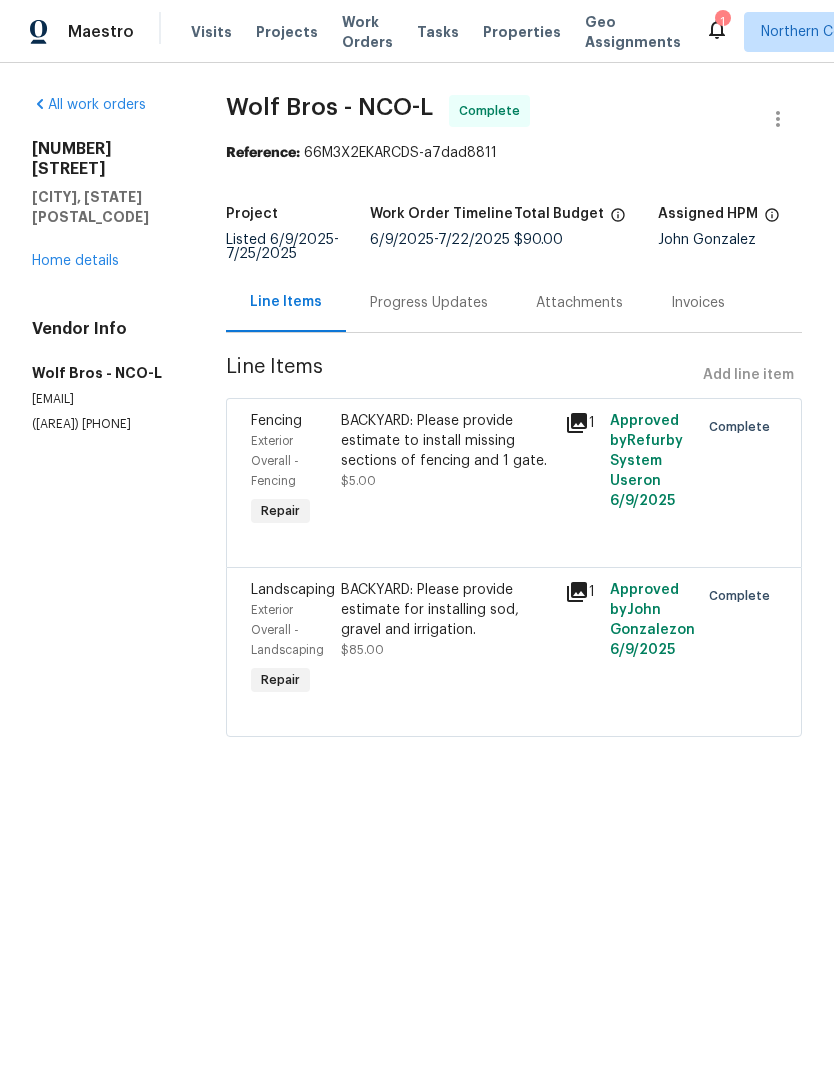 click on "Home details" at bounding box center [75, 261] 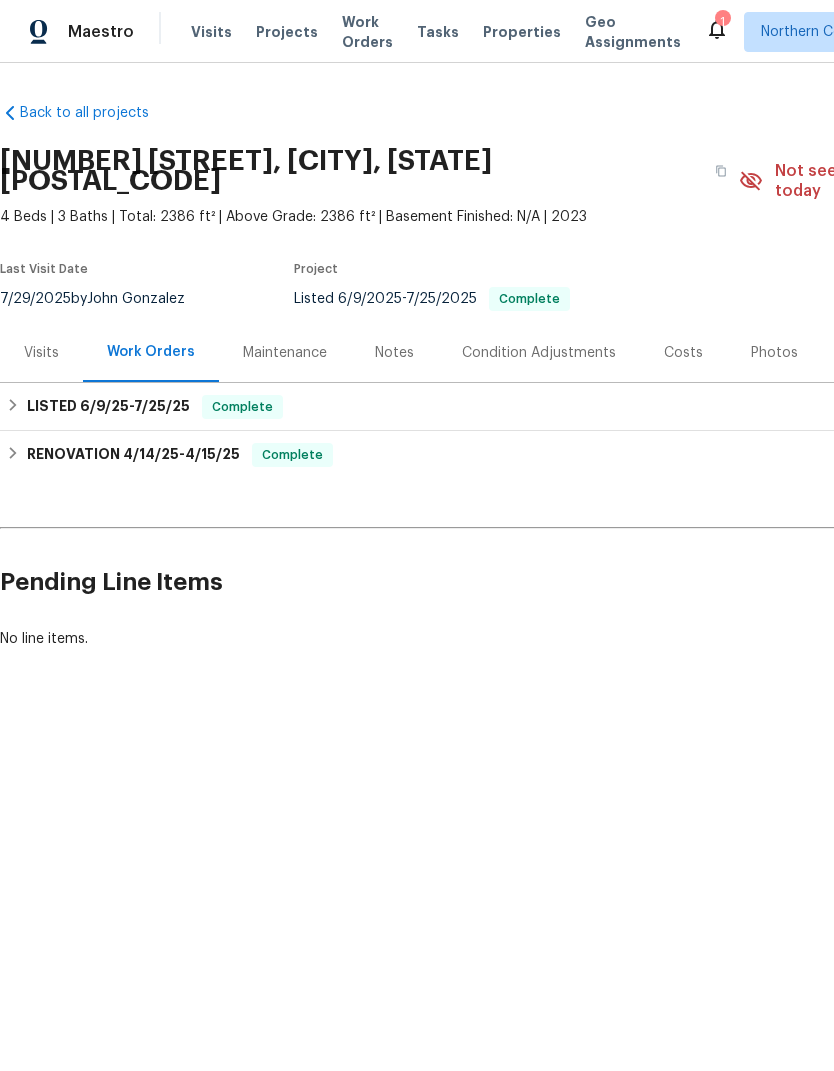 click on "[NUMBER] [REGION] [LAST]" at bounding box center [879, 32] 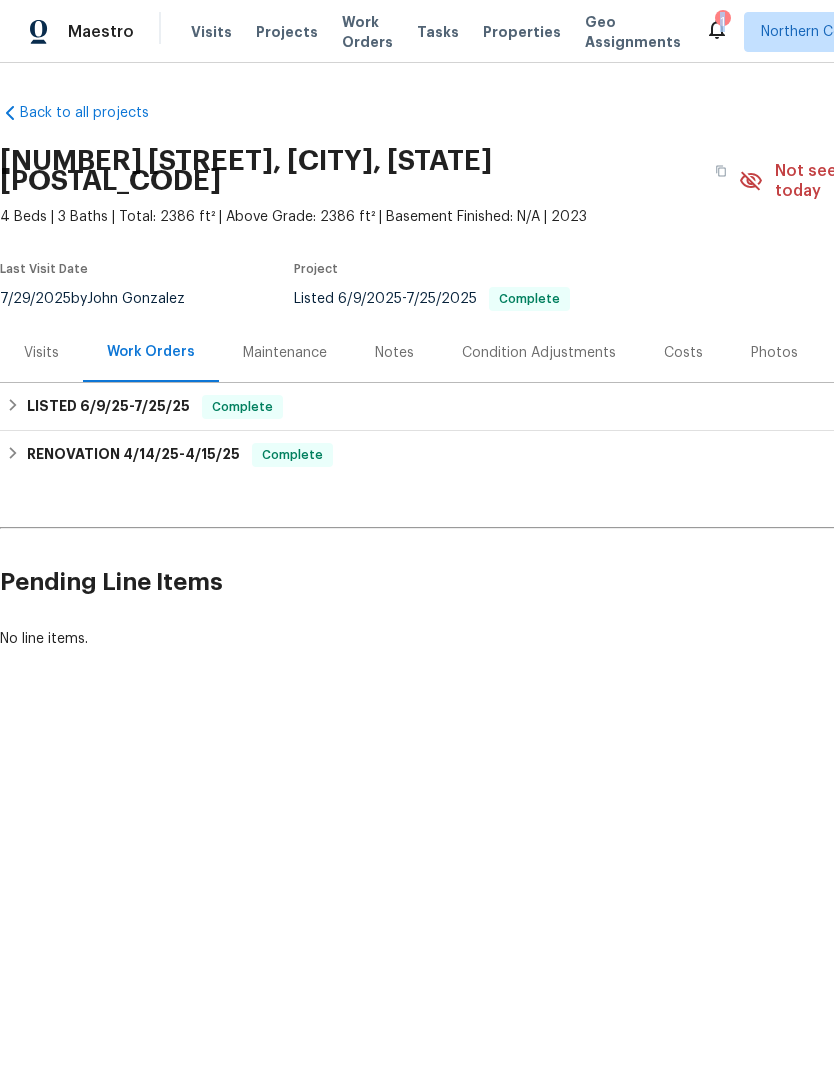 click on "Back to all projects [NUMBER] [STREET], [CITY], [STATE] [BEDS] Beds | [BEDS] Baths | Total: [AREA] ft² | Above Grade: [AREA] ft² | Basement Finished: N/A | [YEAR] Not seen today Mark Seen Actions Last Visit Date [DATE]  by  [FIRST] [LAST]   Project Listed   [DATE]  -  [DATE] Complete Visits Work Orders Maintenance Notes Condition Adjustments Costs Photos Floor Plans Cases LISTED   [DATE]  -  [DATE] Complete [COMPANY] SNOW, LANDSCAPING_MAINTENANCE, HARDSCAPE_LANDSCAPE $[PRICE] [NUMBER] Repairs [DATE]  -  [DATE] Complete [COMPANY] SEWER_INSPECTIONS_AND_REPAIRS, SEPTIC, BRN_AND_LRR, HVAC, ROOF $[PRICE] [NUMBER] Repairs [DATE]  -  [DATE] Complete [COMPANY]   [DATE]  -  [DATE] Complete [COMPANY] GENERAL_CONTRACTOR, OD_SELECT $[PRICE] [NUMBER] Repairs [DATE]  -  [DATE] Paid Pending Line Items Create Line Item No line items." at bounding box center (417, 424) 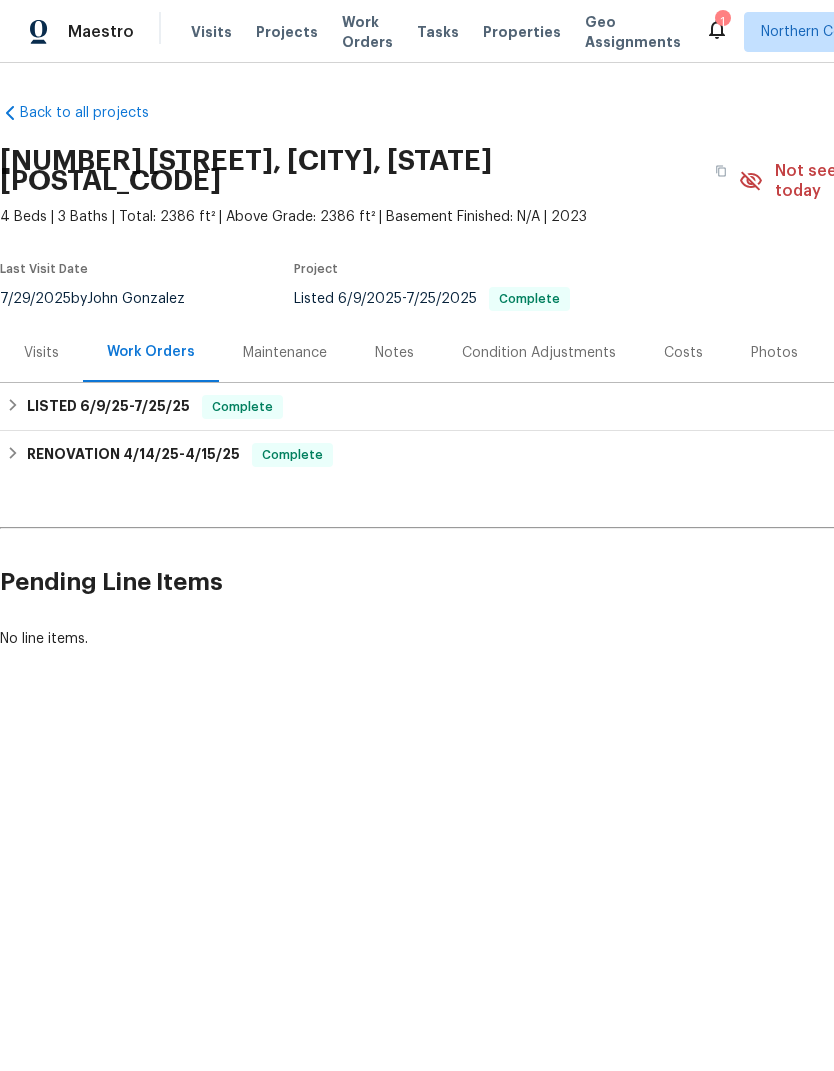click 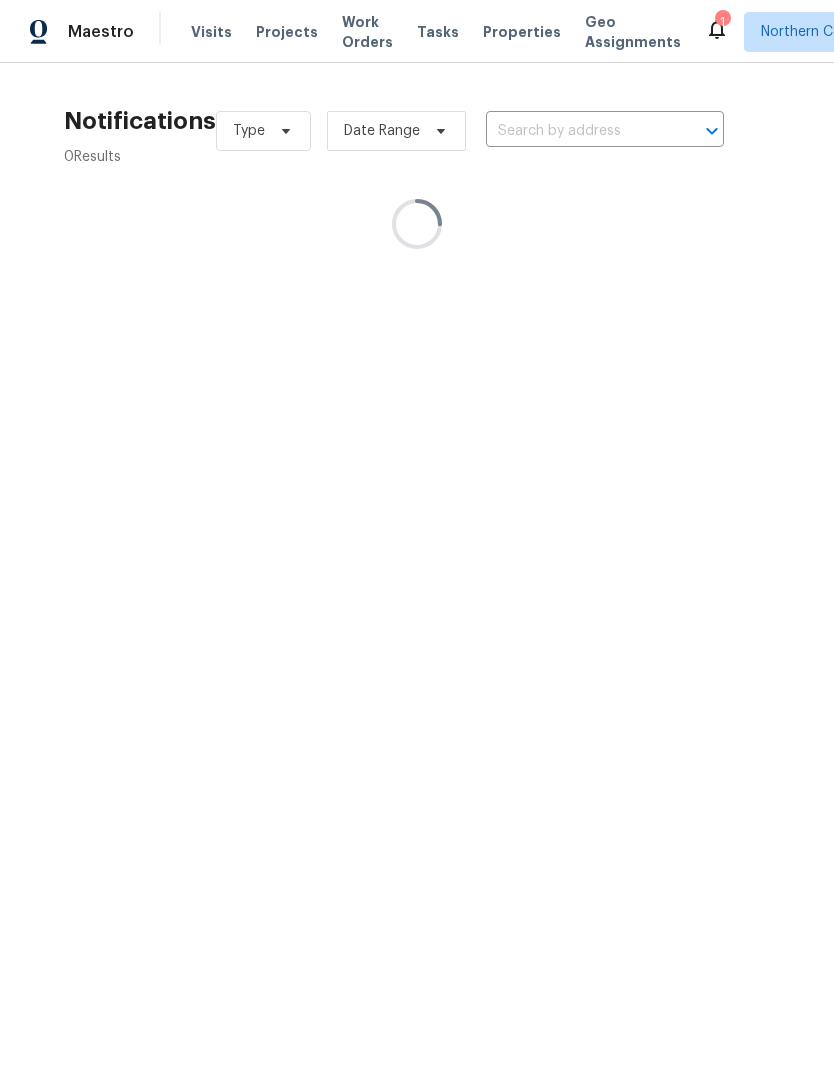 click on "1" at bounding box center (722, 22) 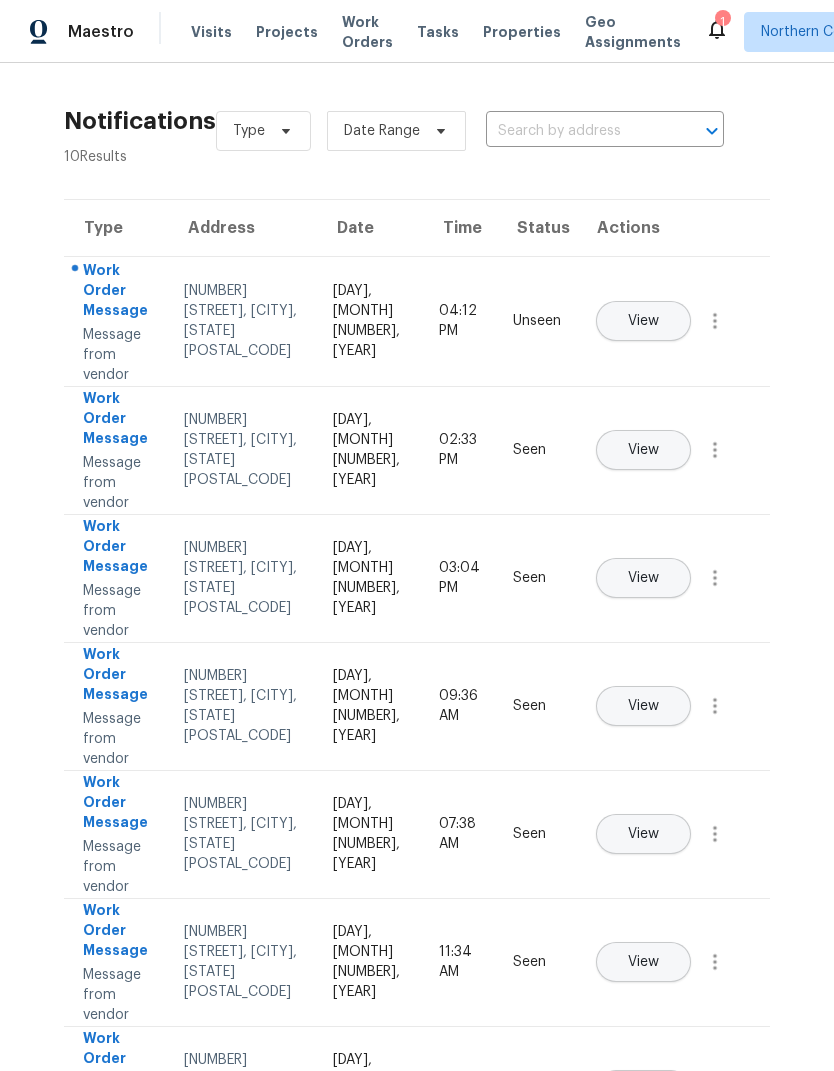 click on "View" at bounding box center [643, 321] 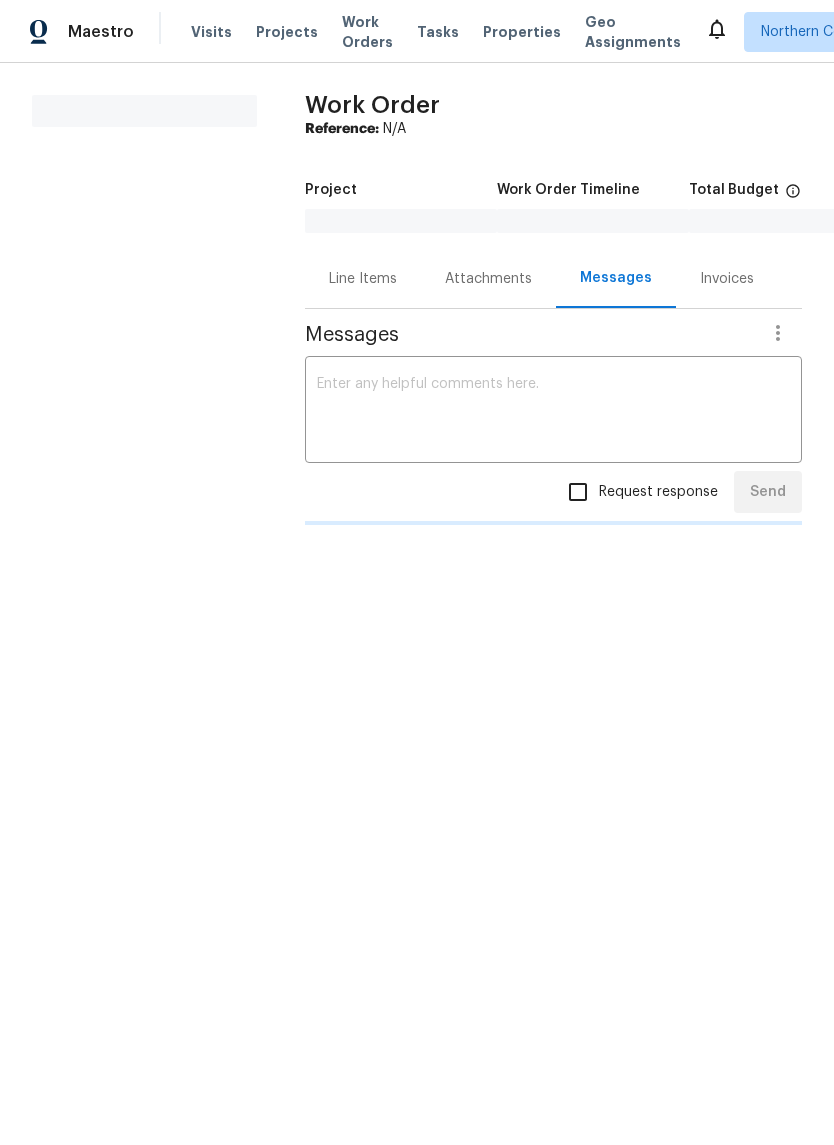 scroll, scrollTop: 0, scrollLeft: 0, axis: both 